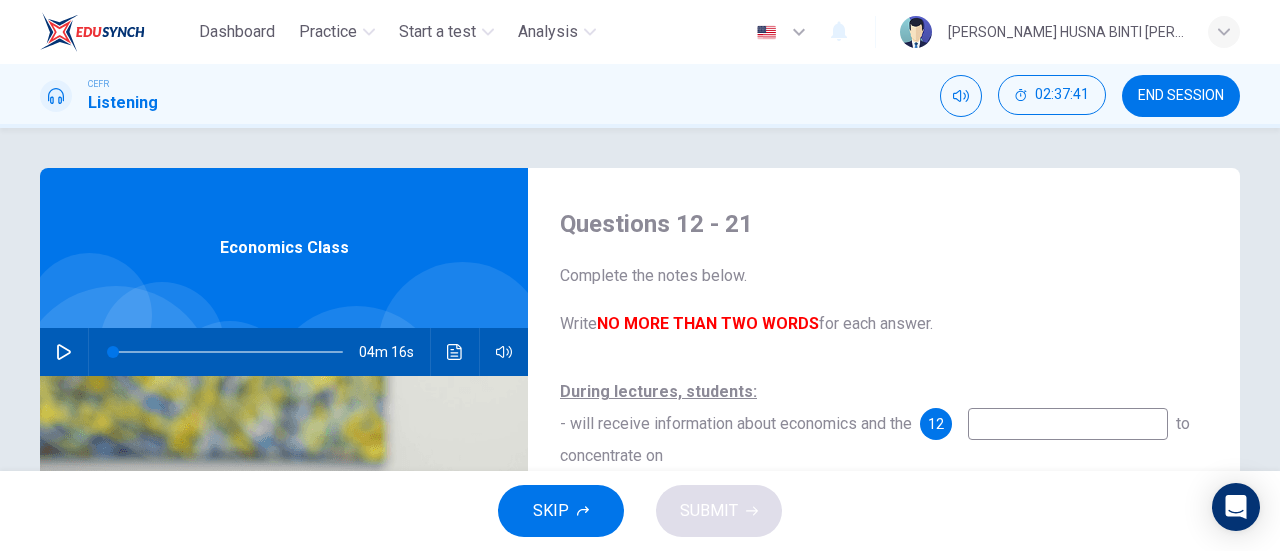 scroll, scrollTop: 0, scrollLeft: 0, axis: both 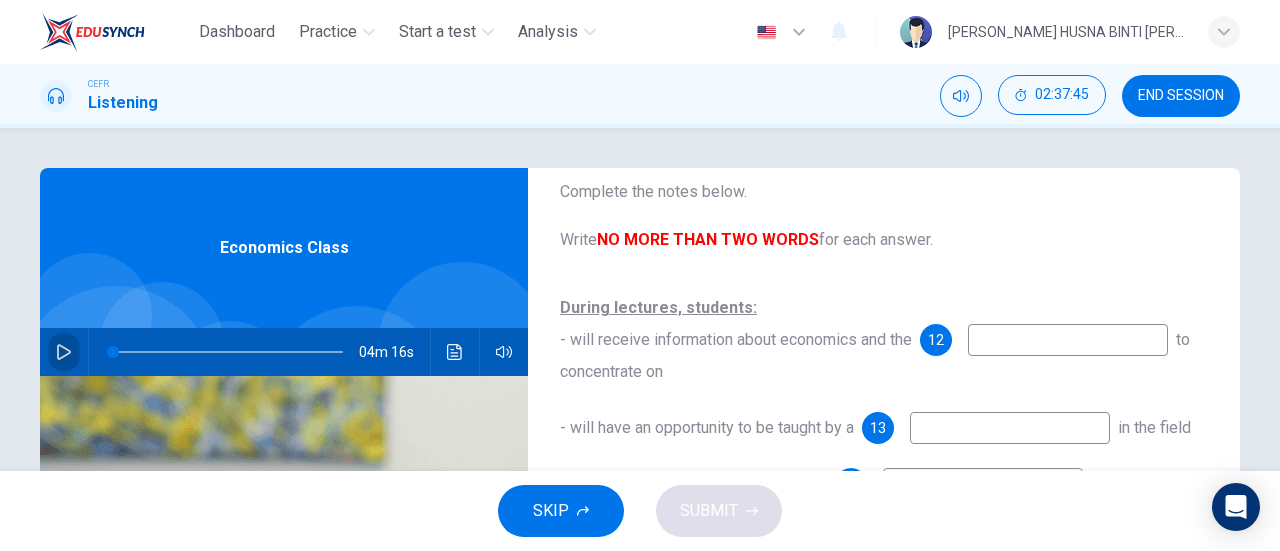 click 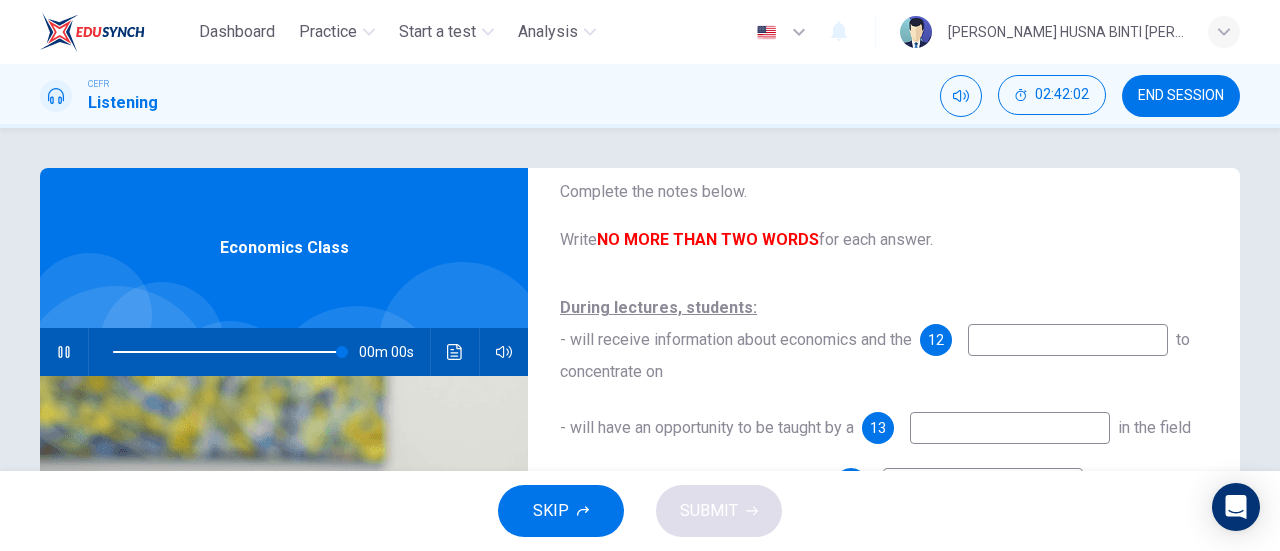 type on "0" 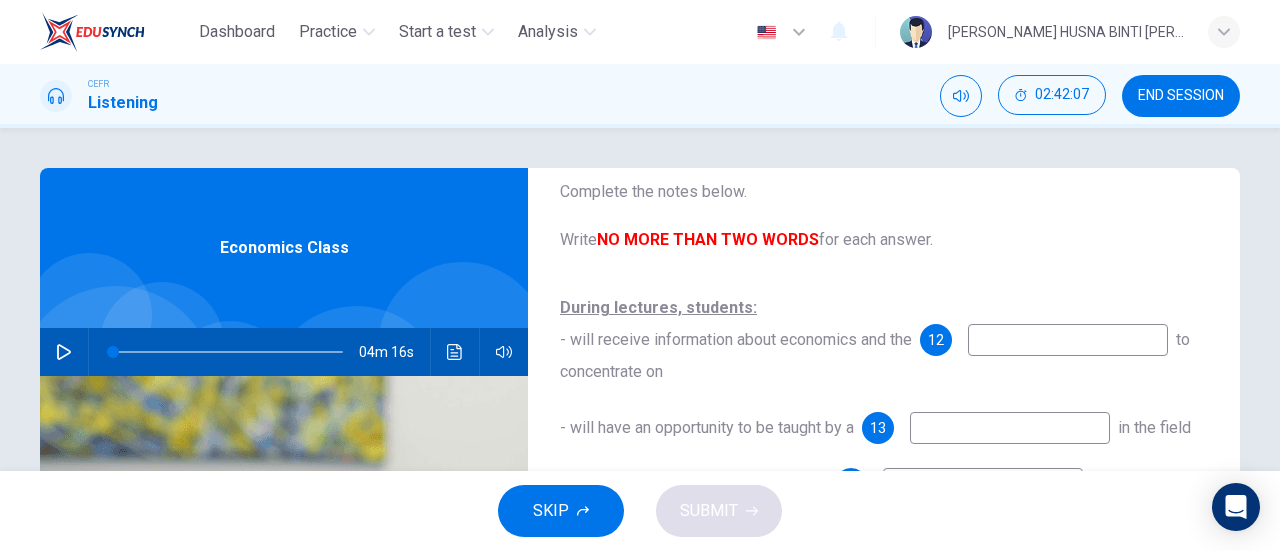scroll, scrollTop: 84, scrollLeft: 0, axis: vertical 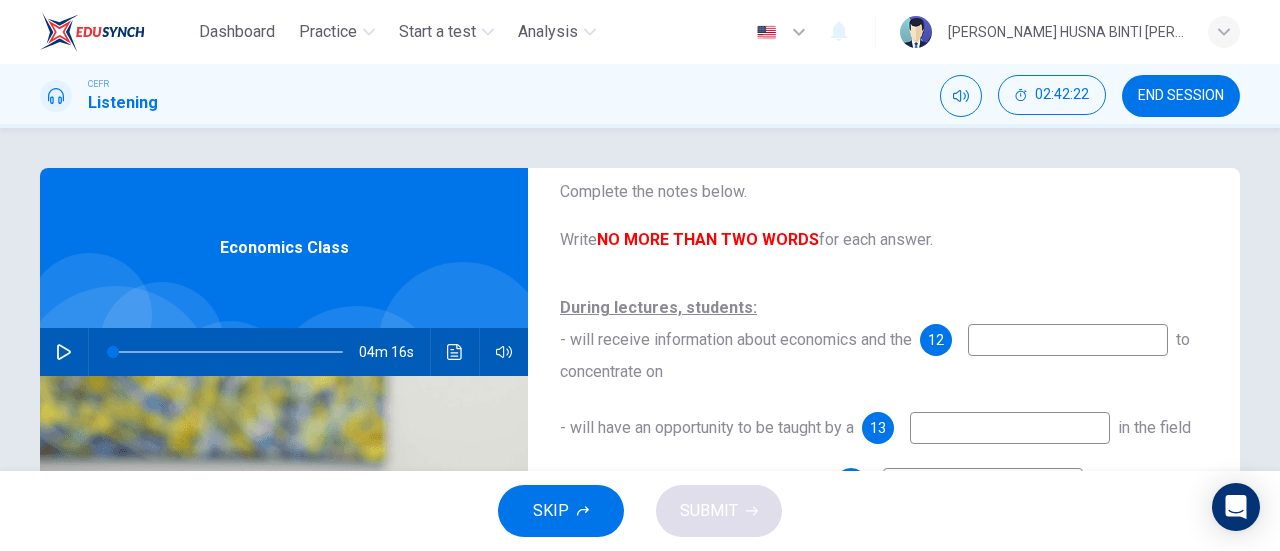 click at bounding box center [1010, 428] 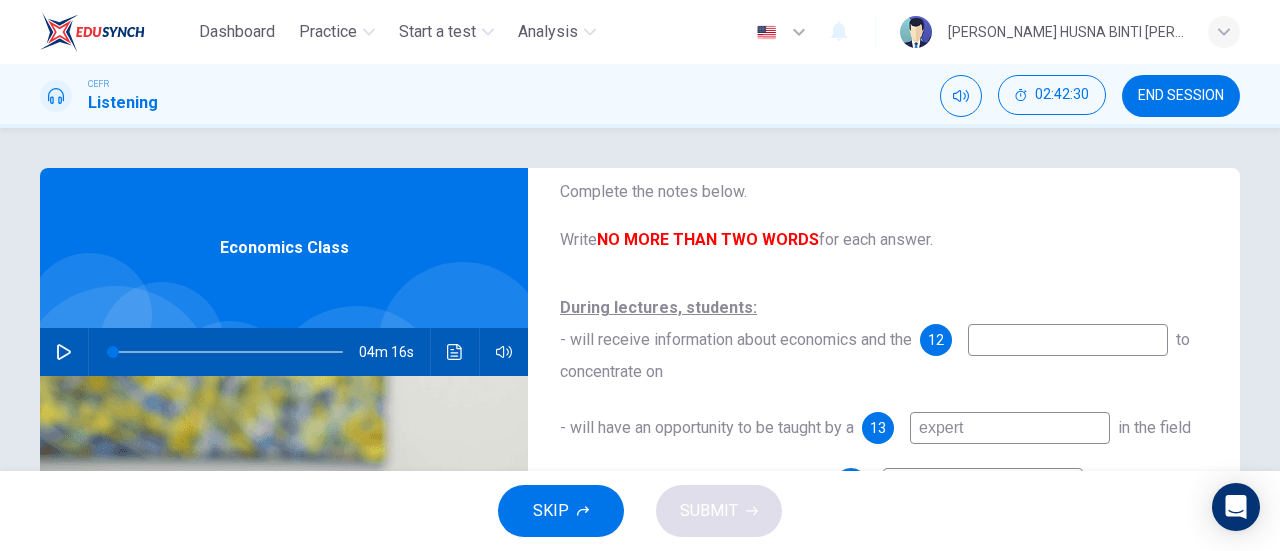 type on "expert" 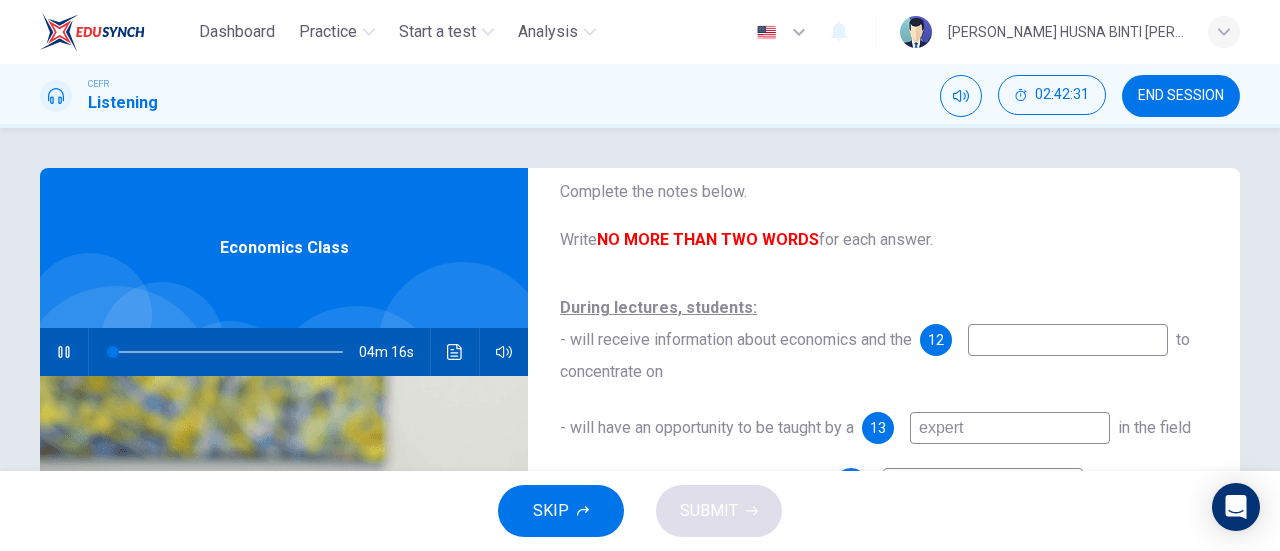 scroll, scrollTop: 284, scrollLeft: 0, axis: vertical 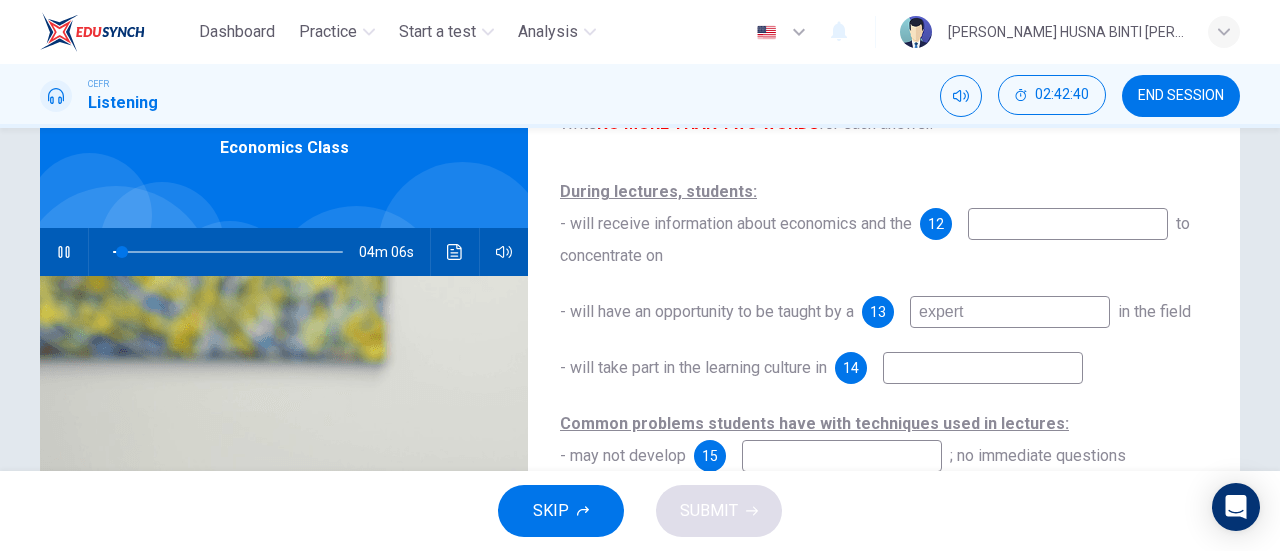 click at bounding box center (1068, 224) 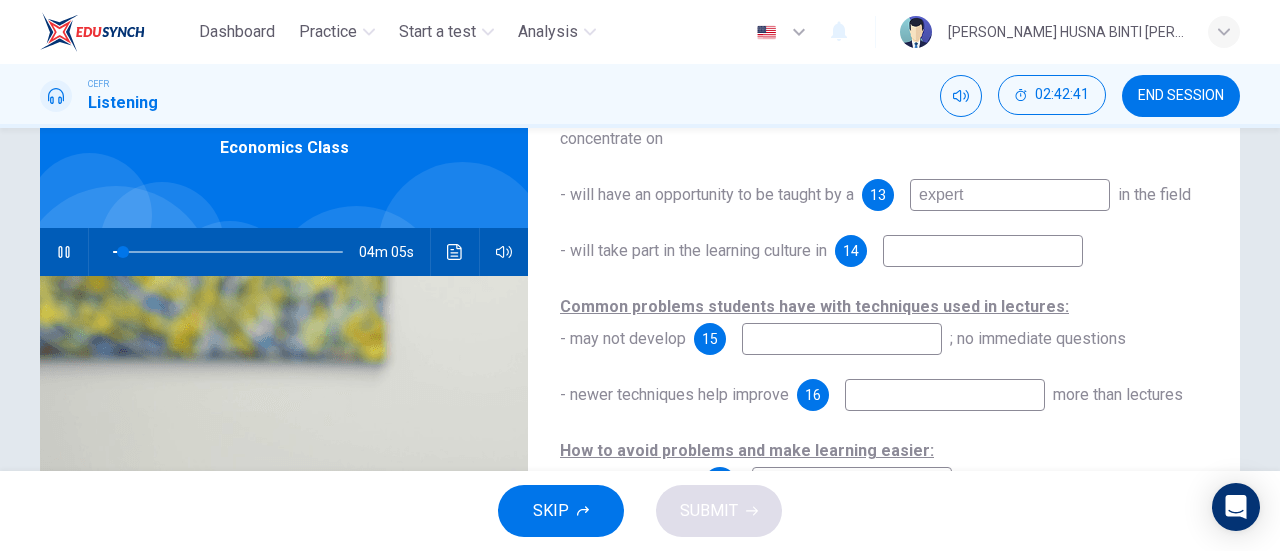 scroll, scrollTop: 284, scrollLeft: 0, axis: vertical 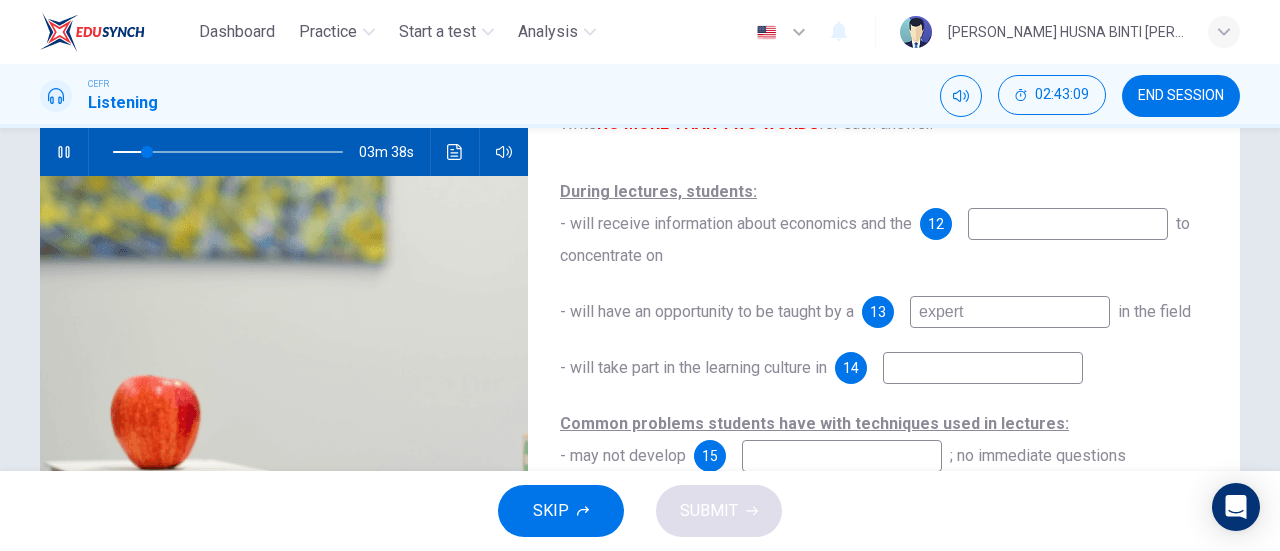 type on "15" 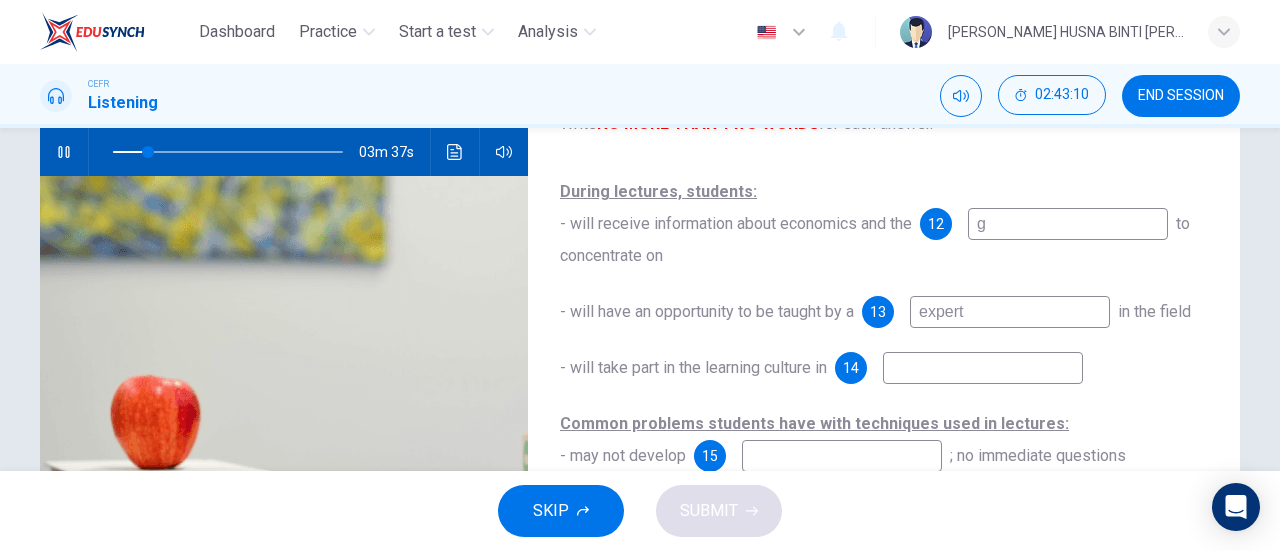 type on "ge" 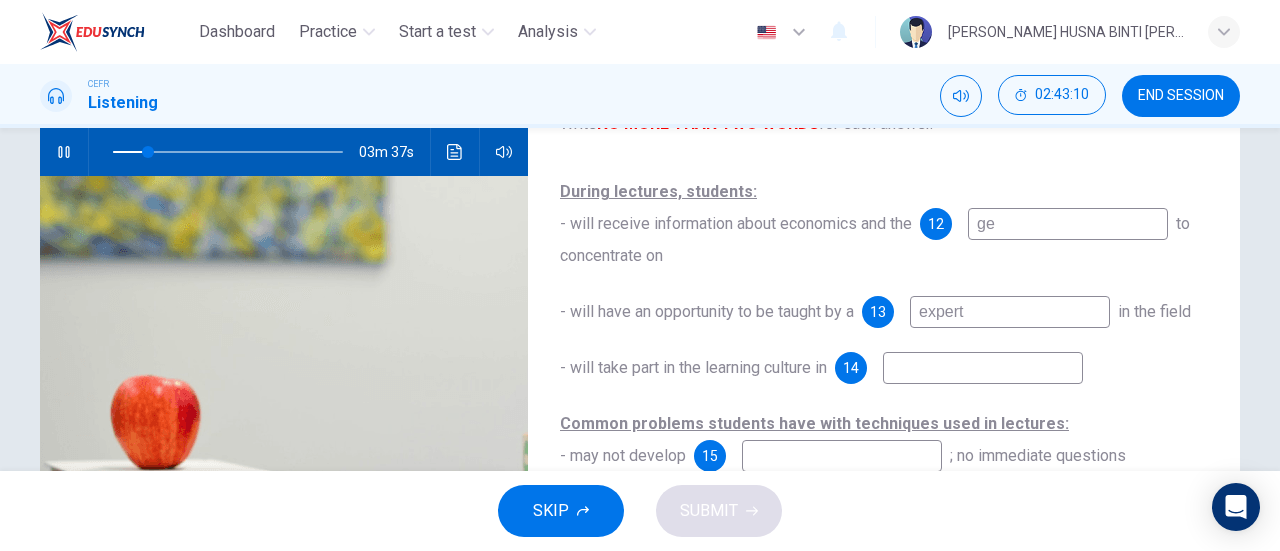type on "16" 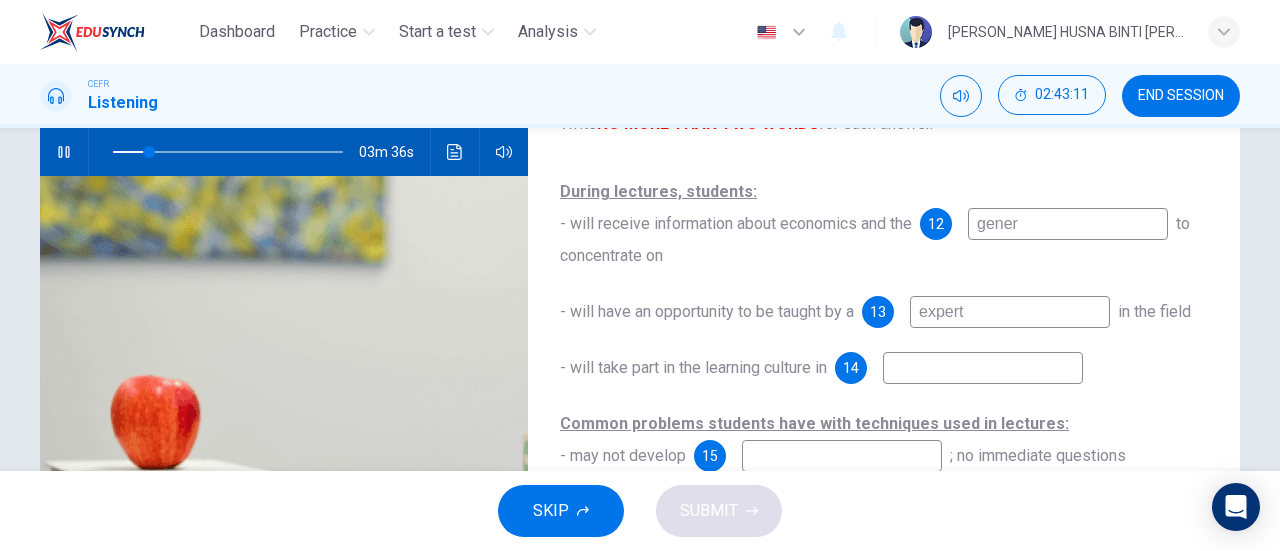 type on "genera" 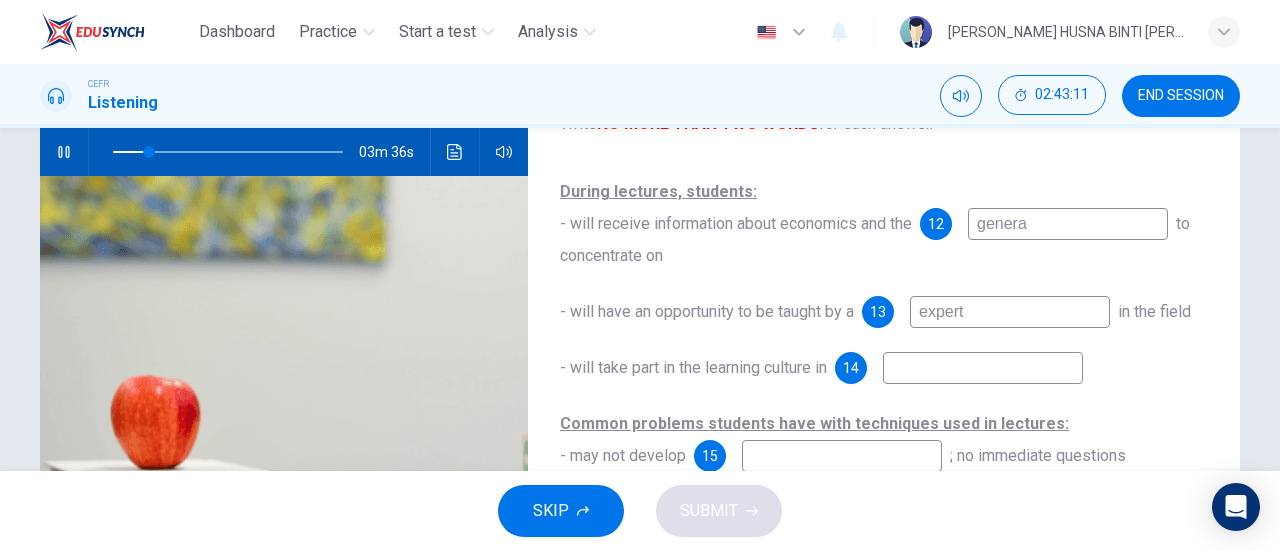 type on "16" 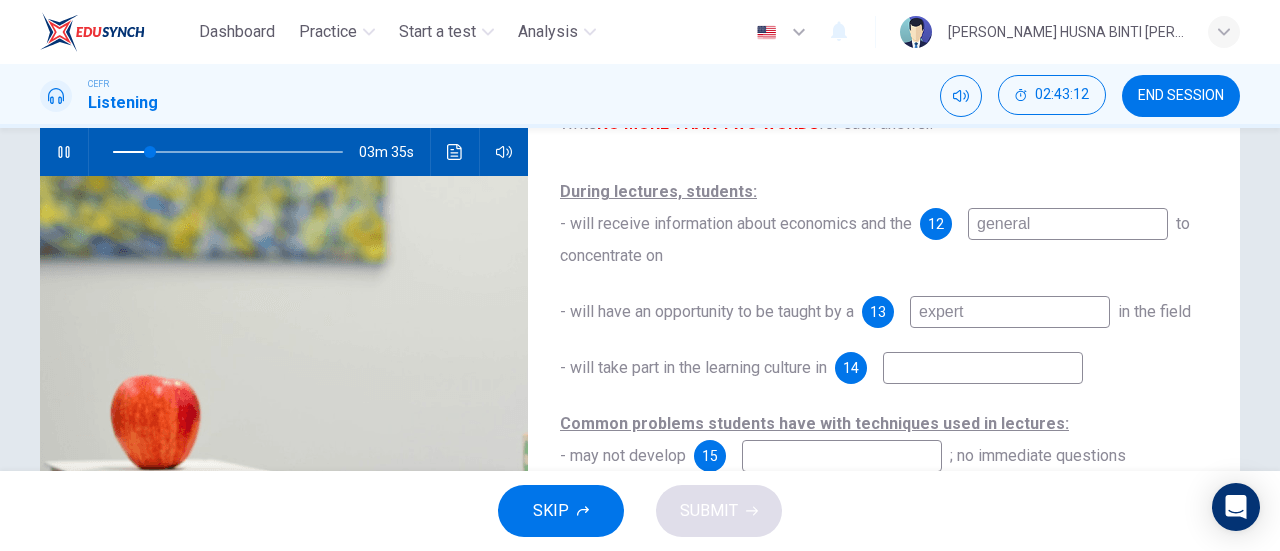 type on "general c" 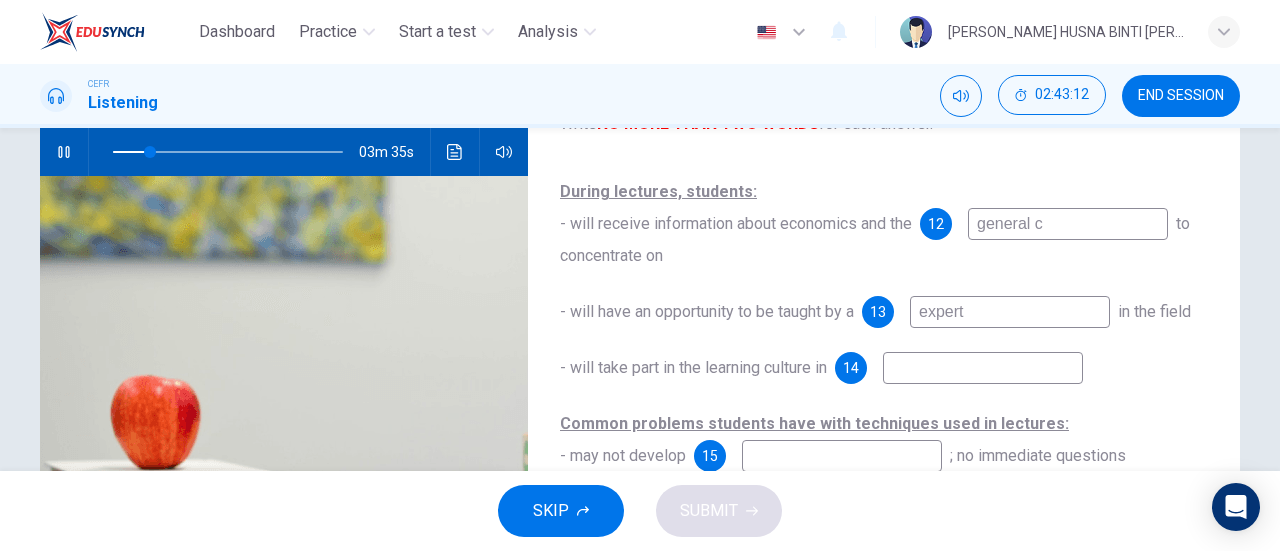 type on "16" 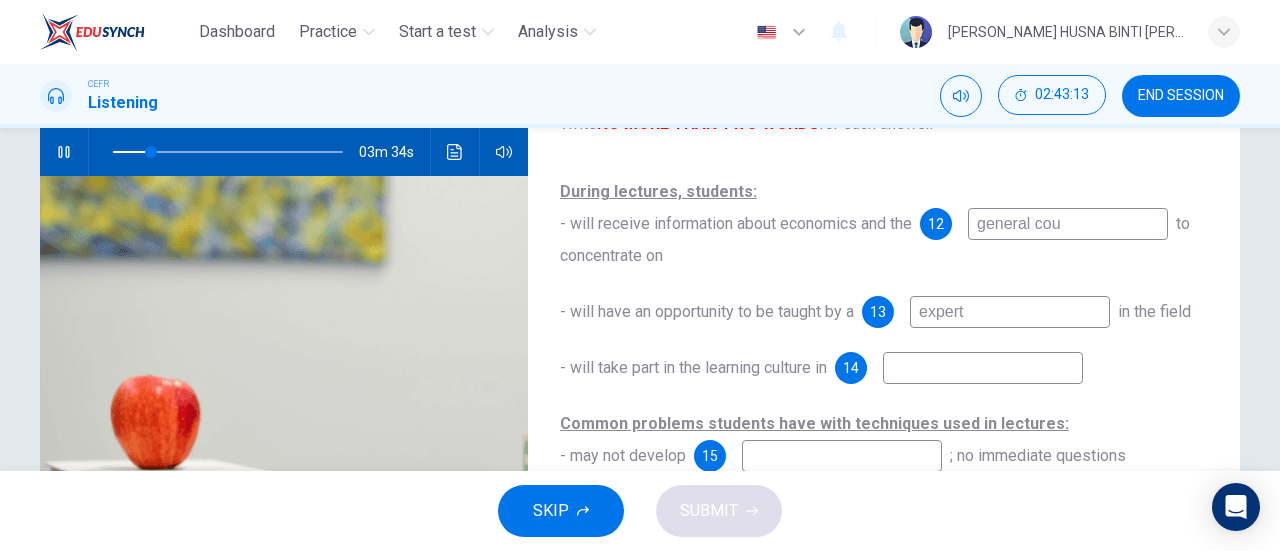 type on "general cour" 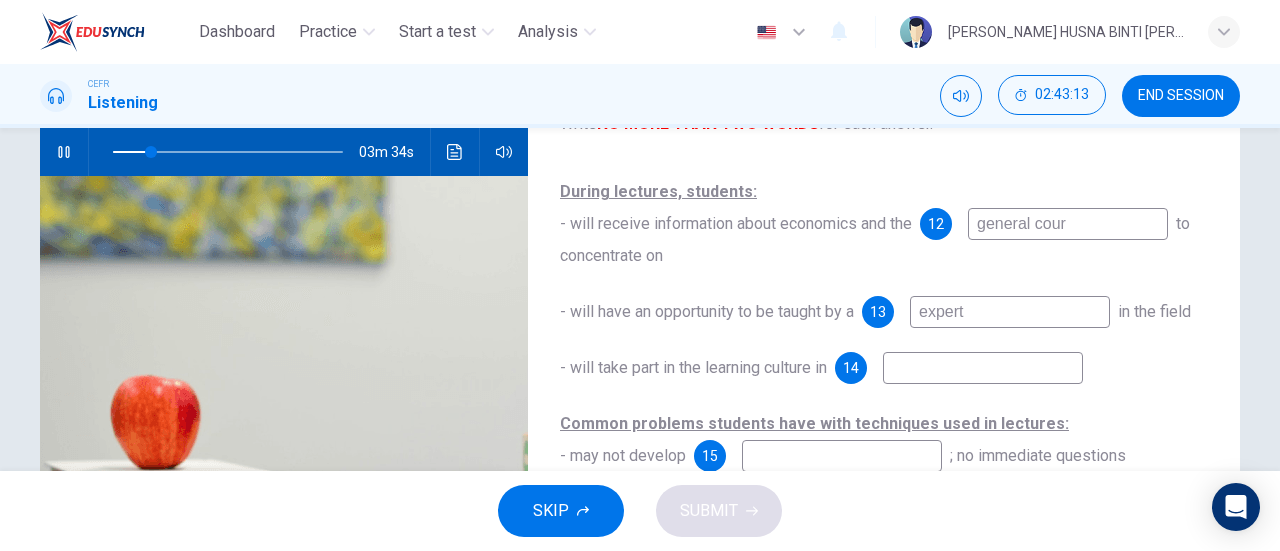 type on "16" 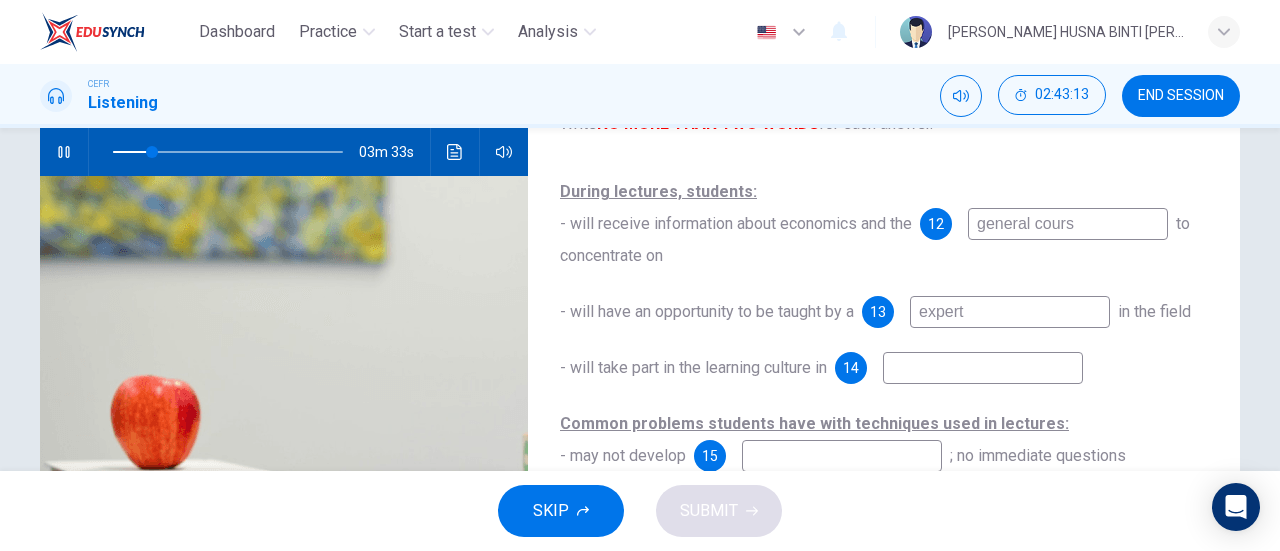 type on "general course" 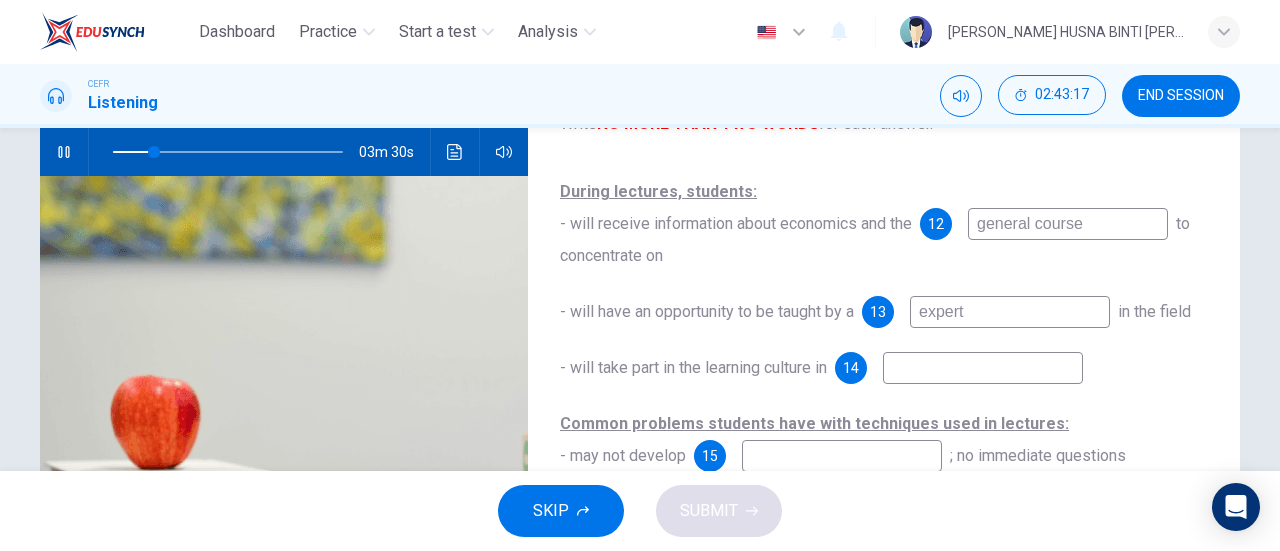 type on "18" 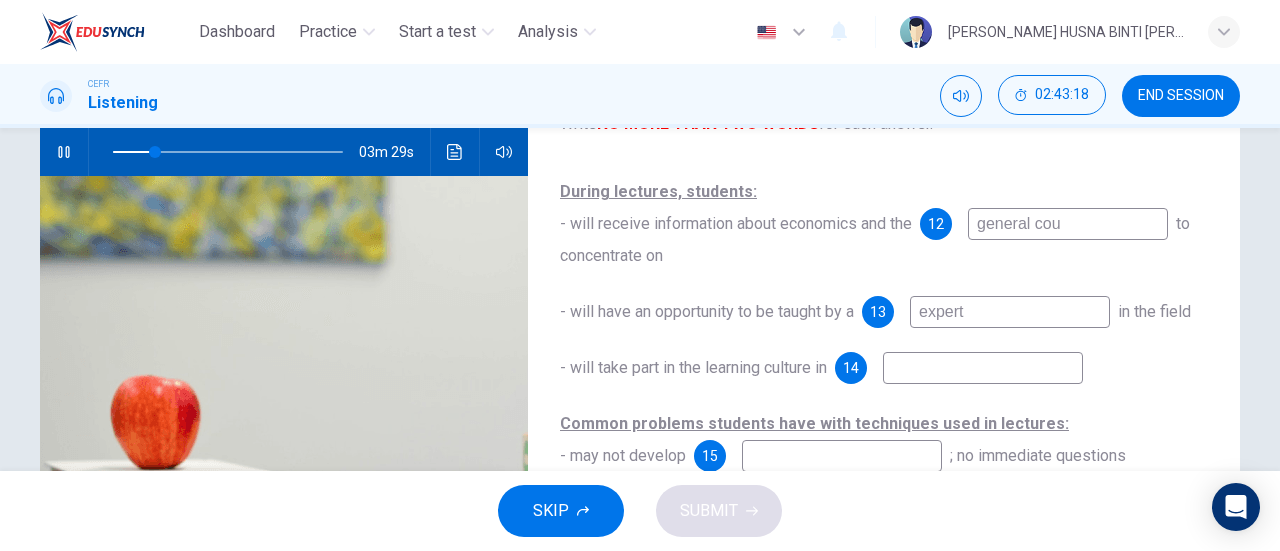 type on "general co" 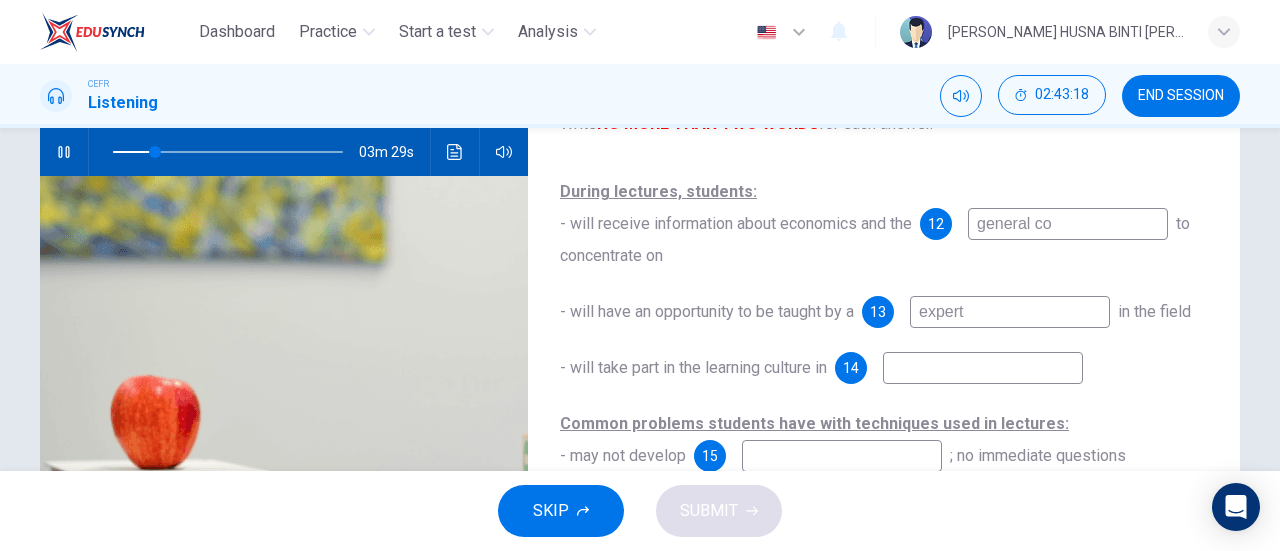 type on "19" 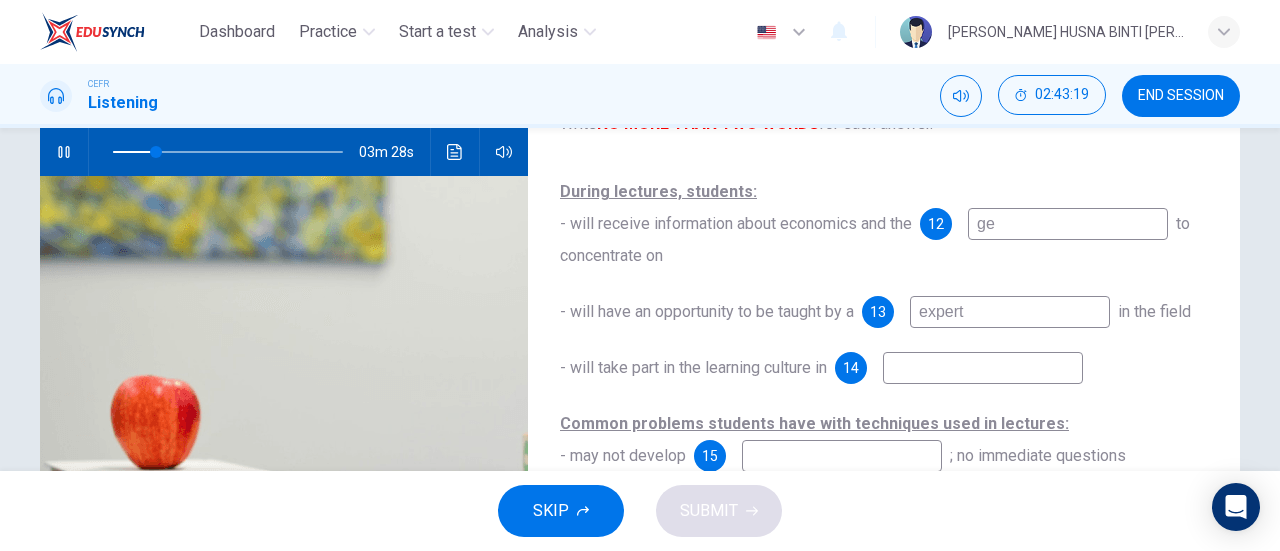 type on "g" 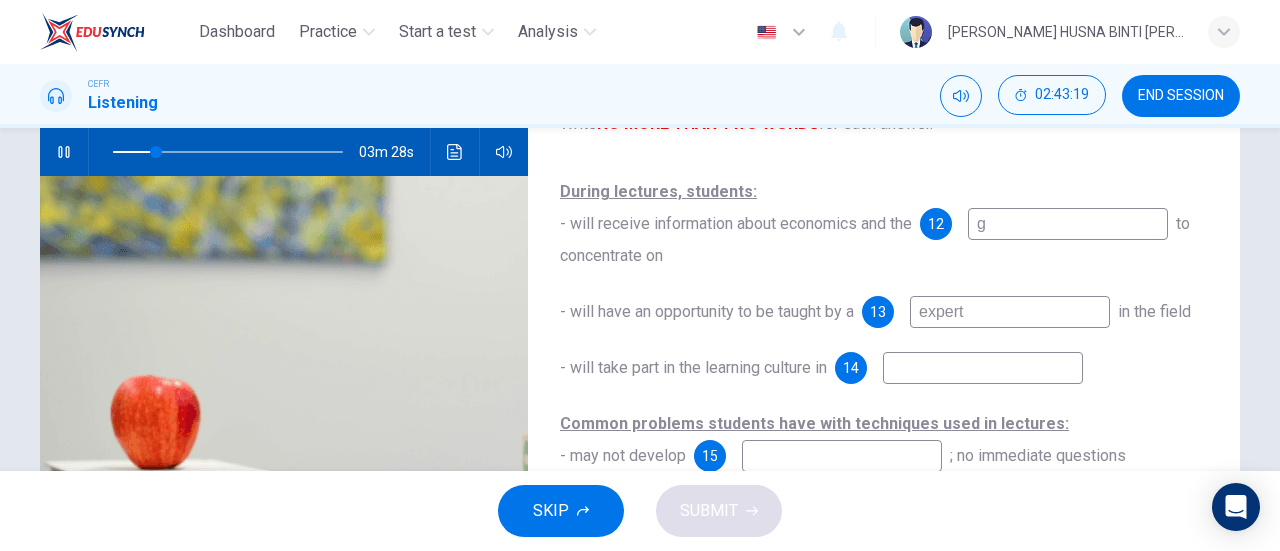 type on "19" 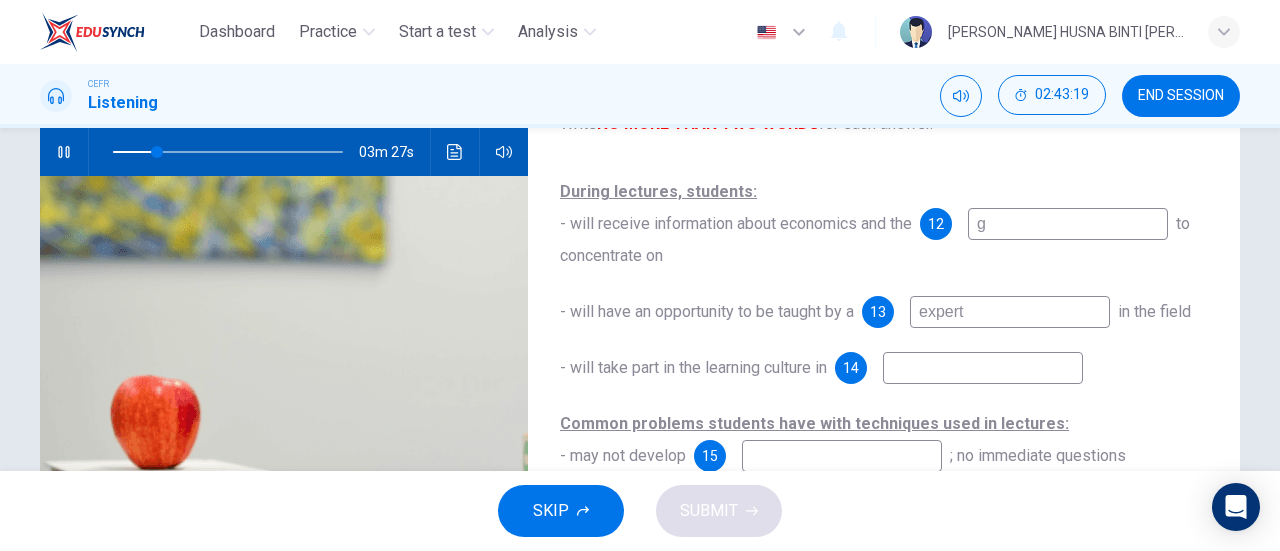 type 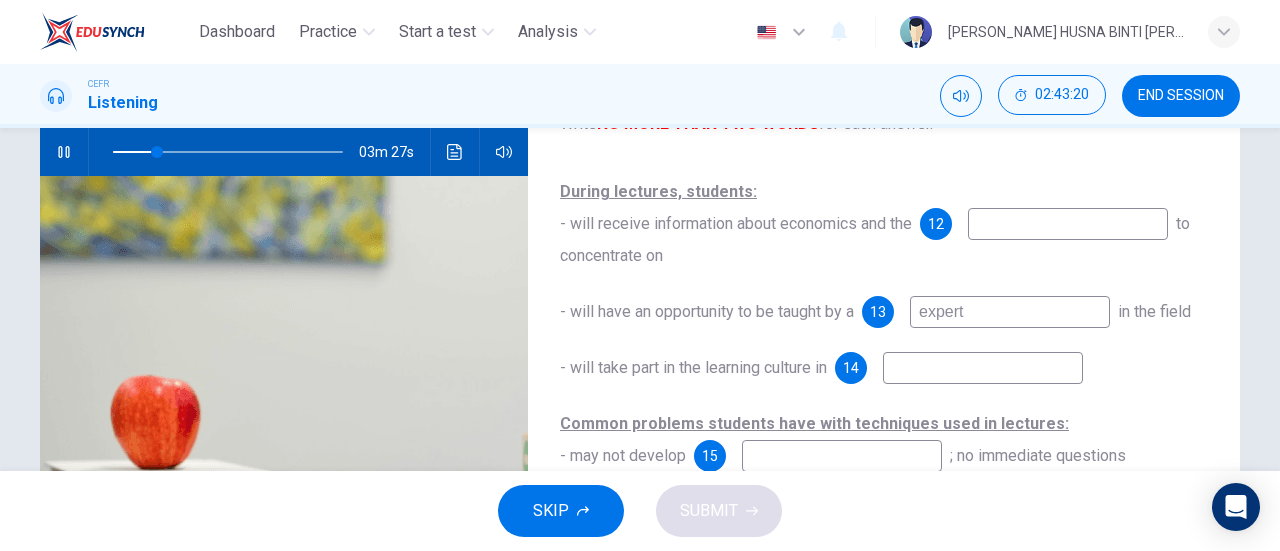 type on "19" 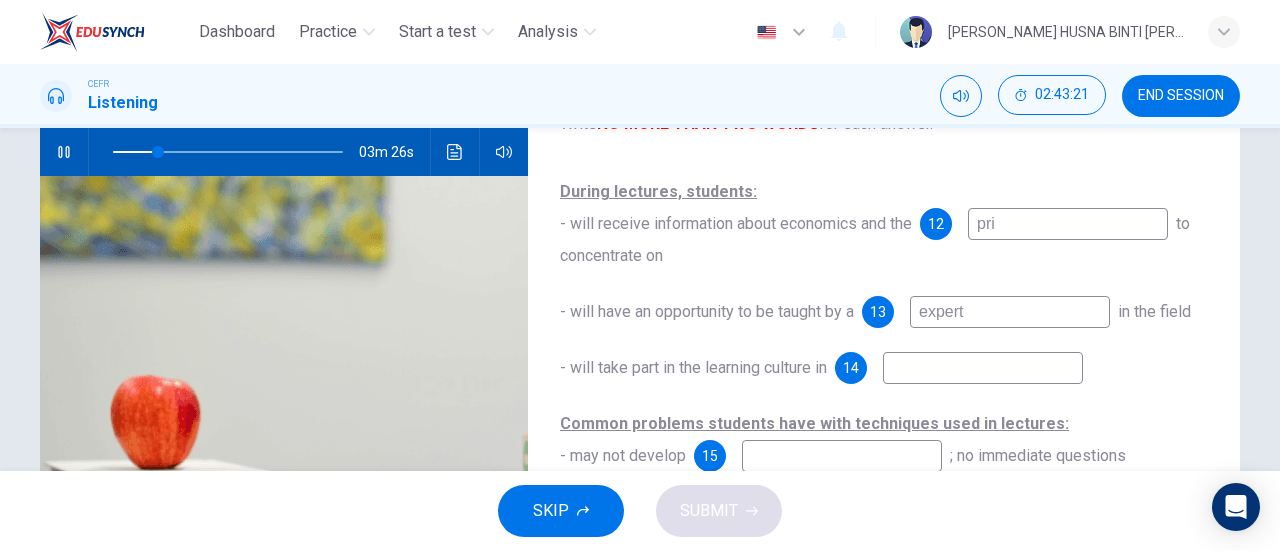 type on "prio" 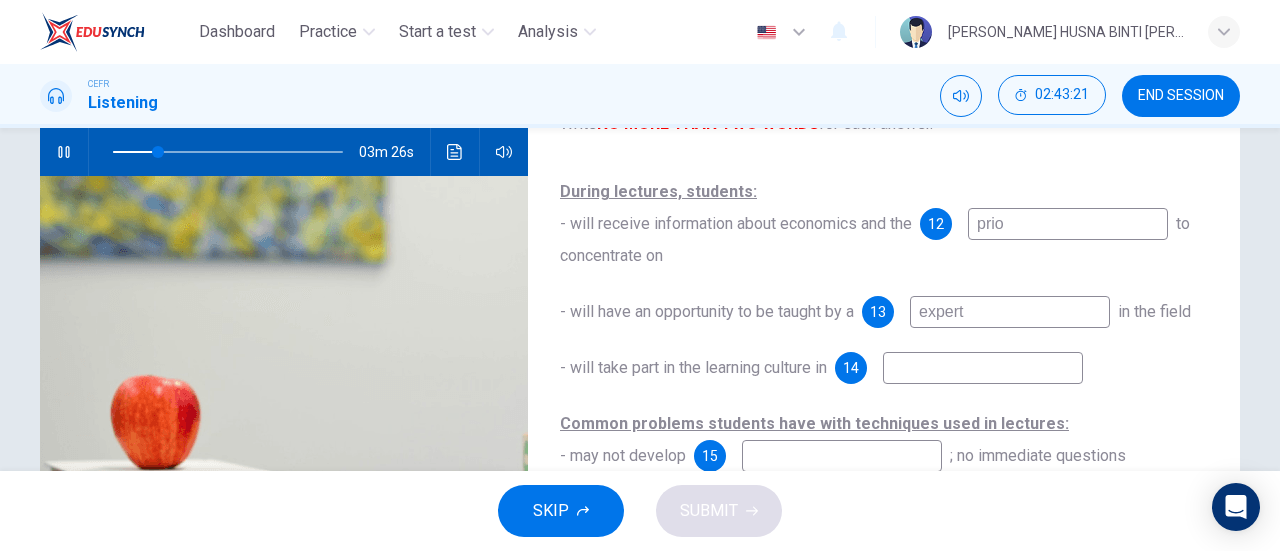 type on "20" 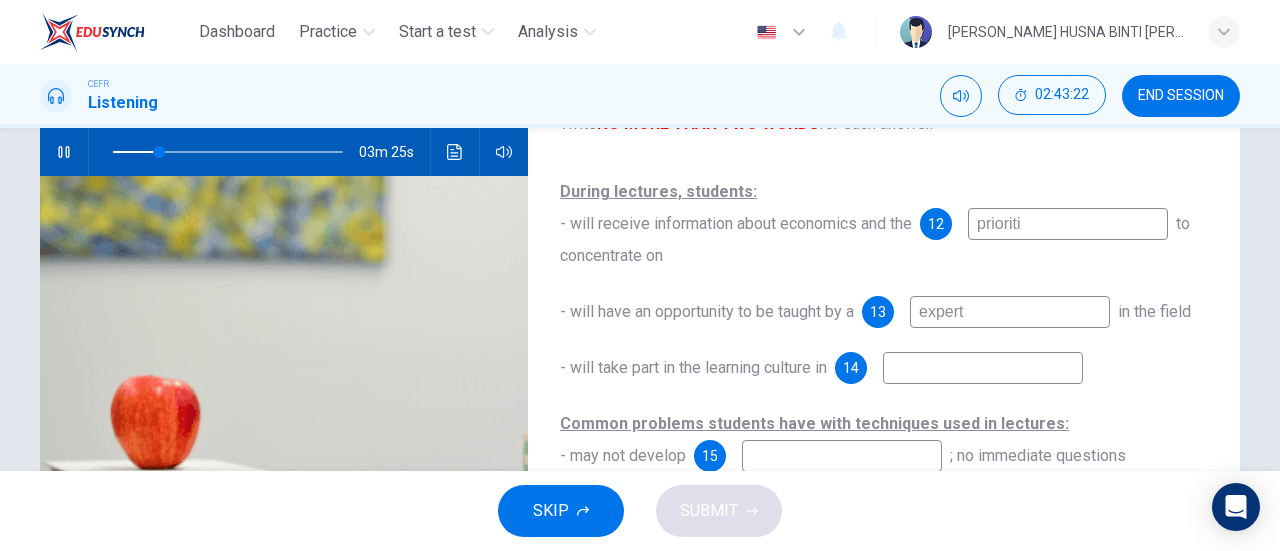 type on "prioritie" 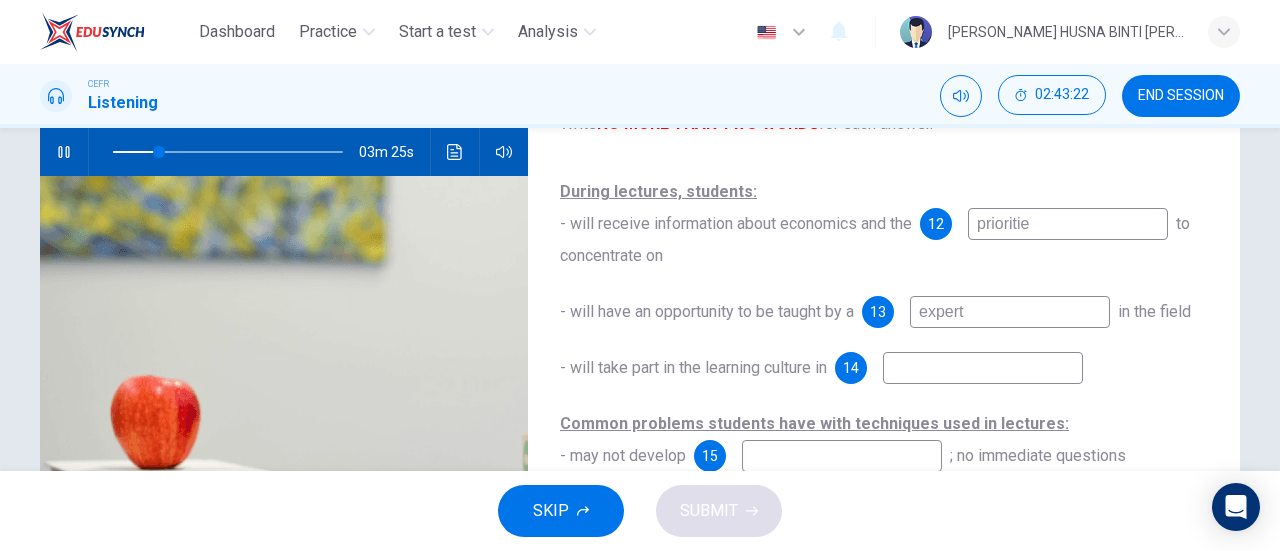 type on "20" 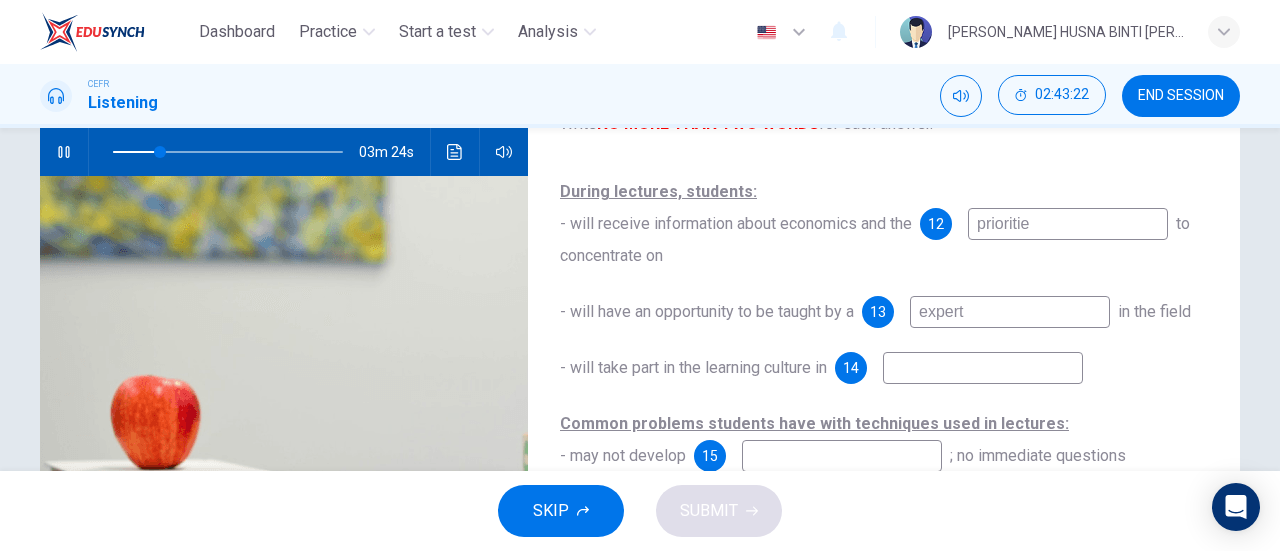 type on "priorities" 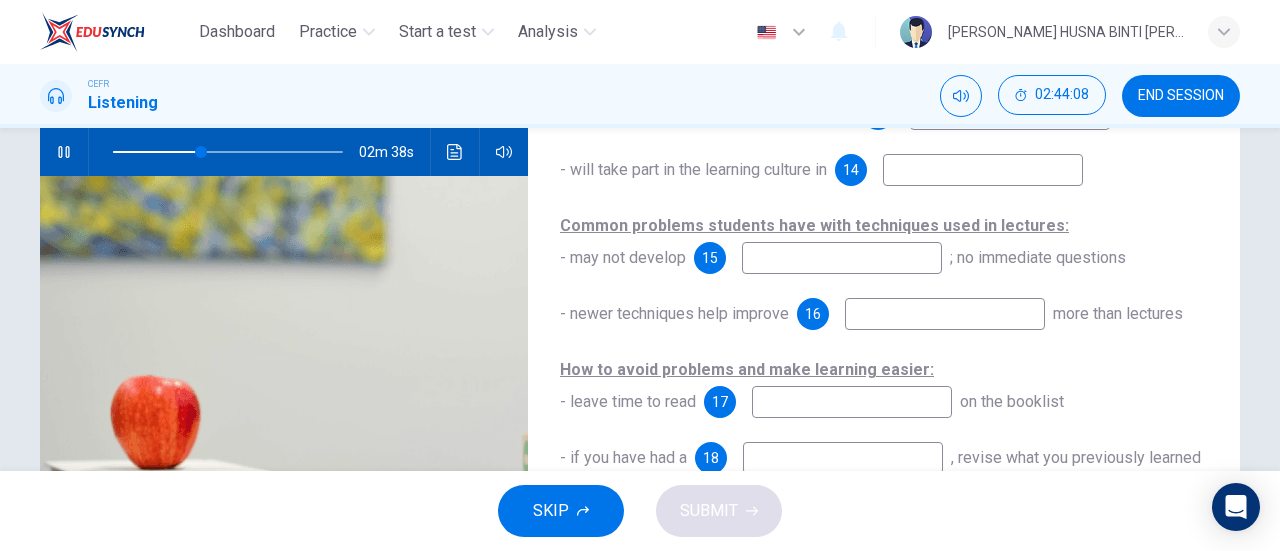 scroll, scrollTop: 229, scrollLeft: 0, axis: vertical 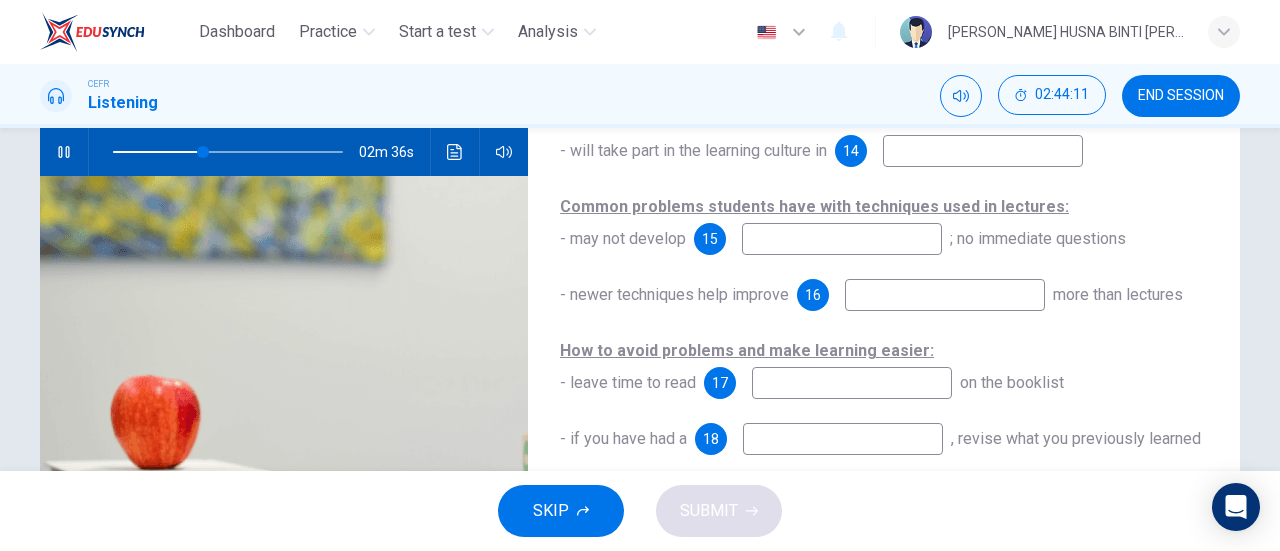 type on "39" 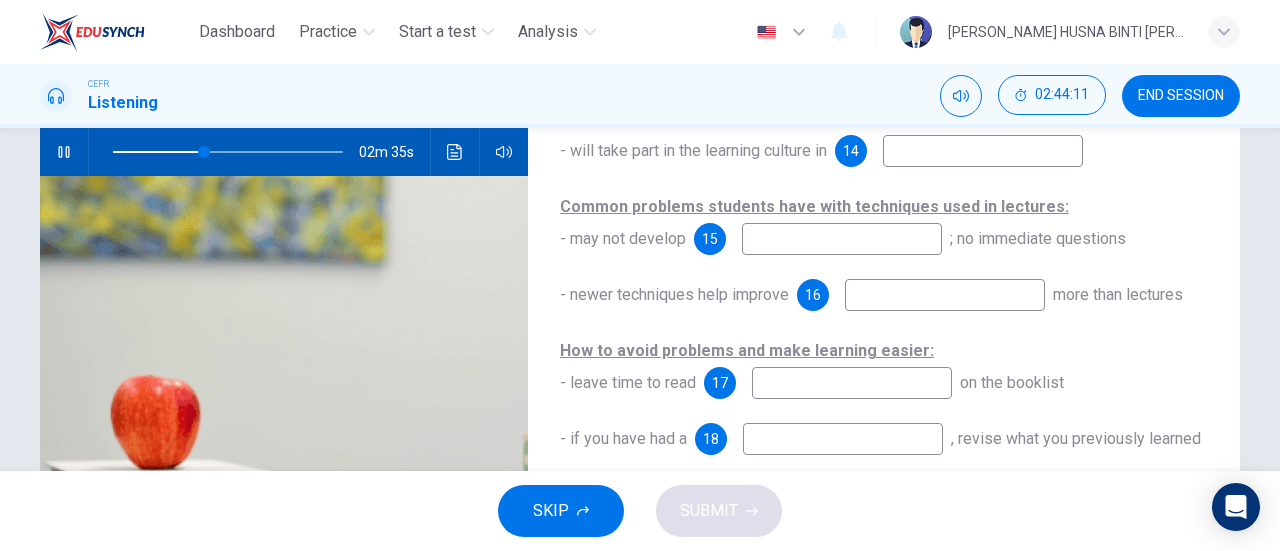 type on "priorities" 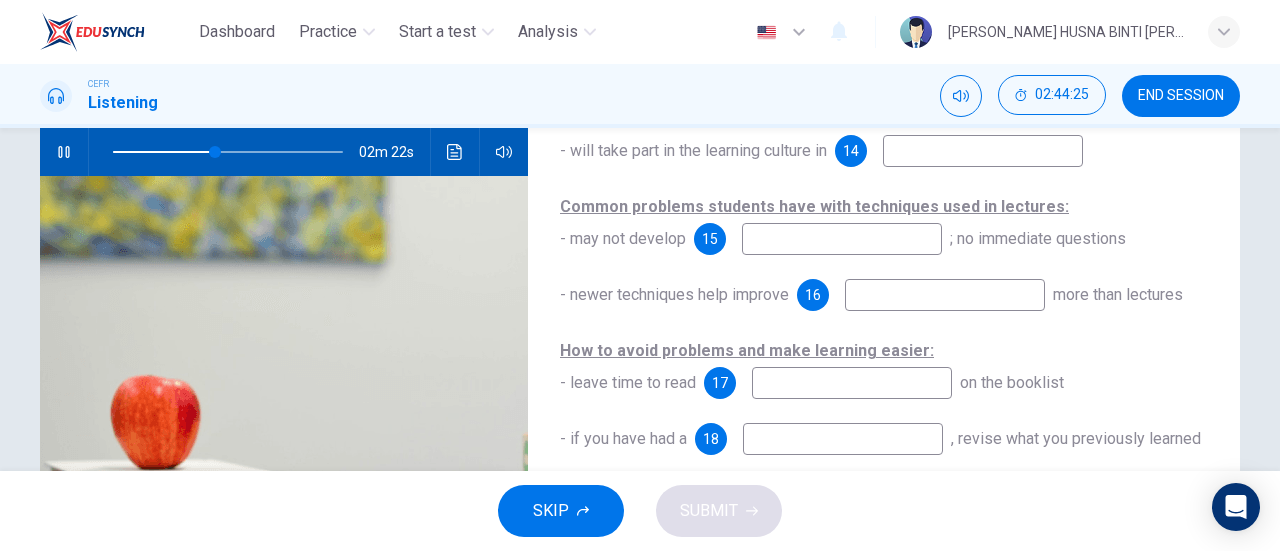 type on "45" 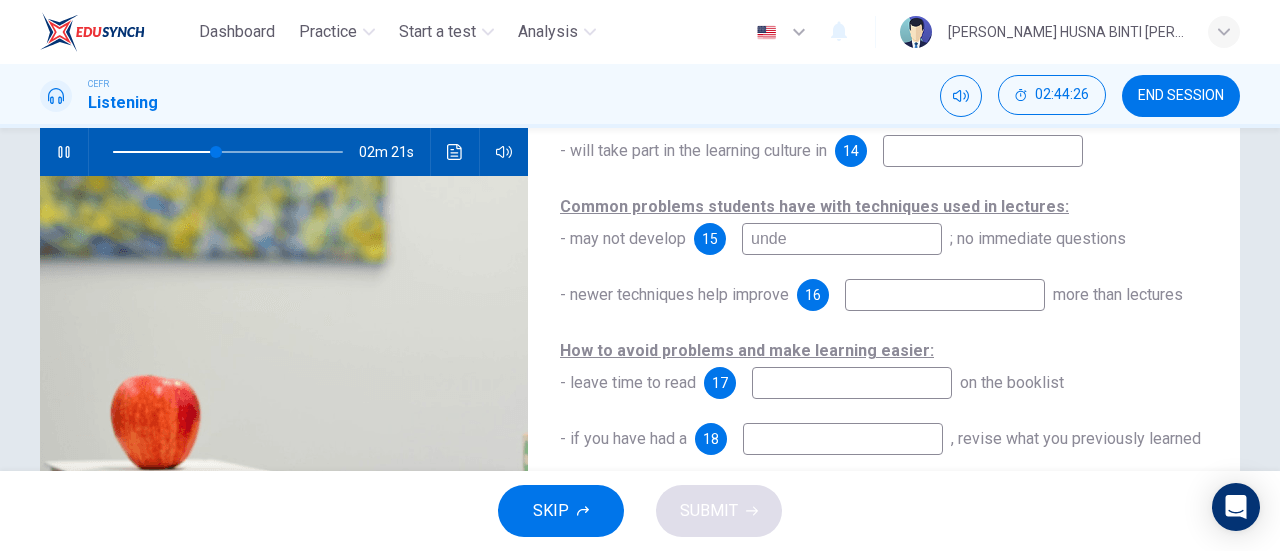 type on "under" 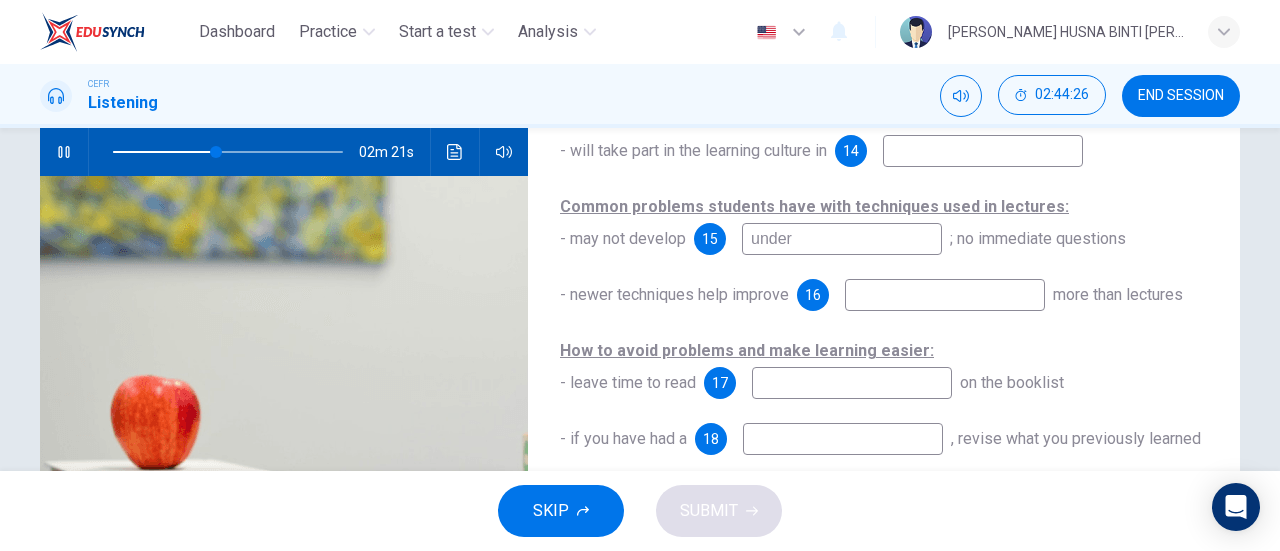 type on "45" 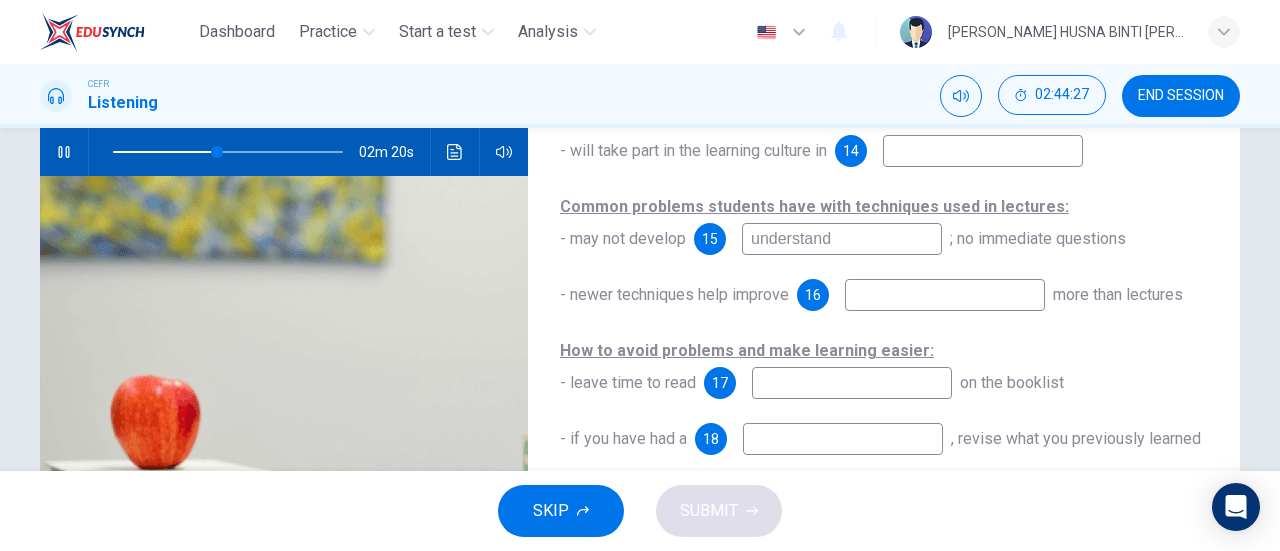 type on "understandi" 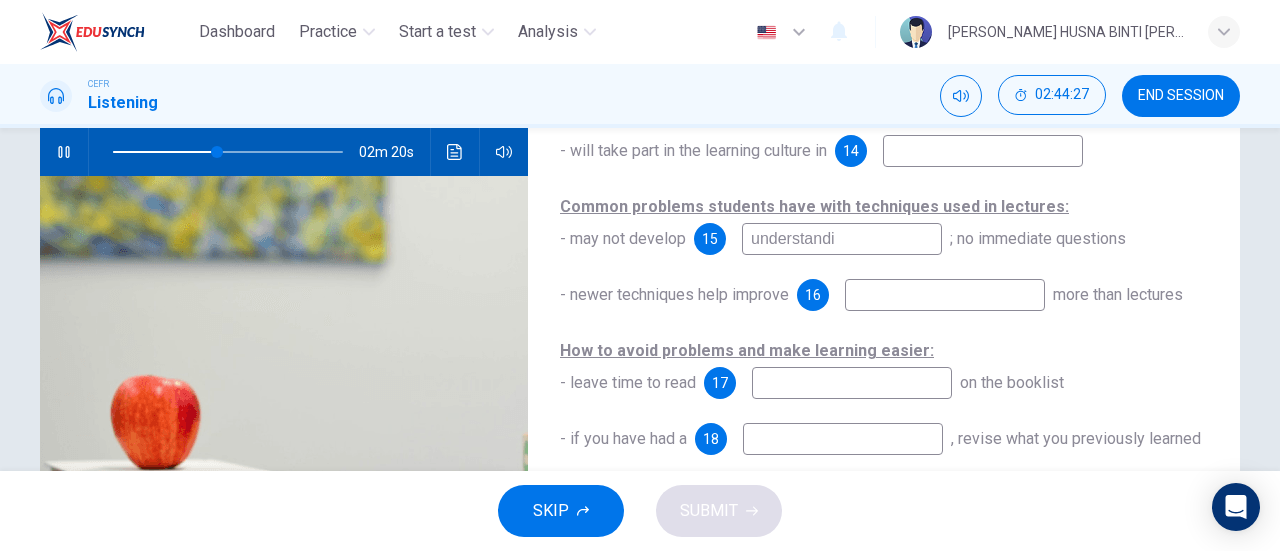 type on "46" 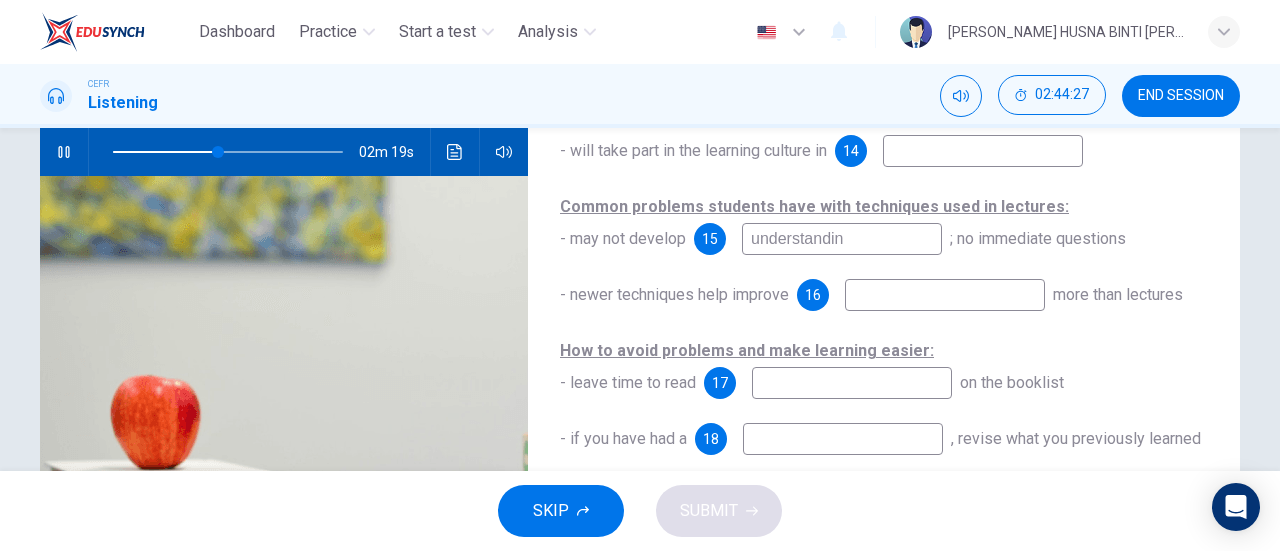 type on "understanding" 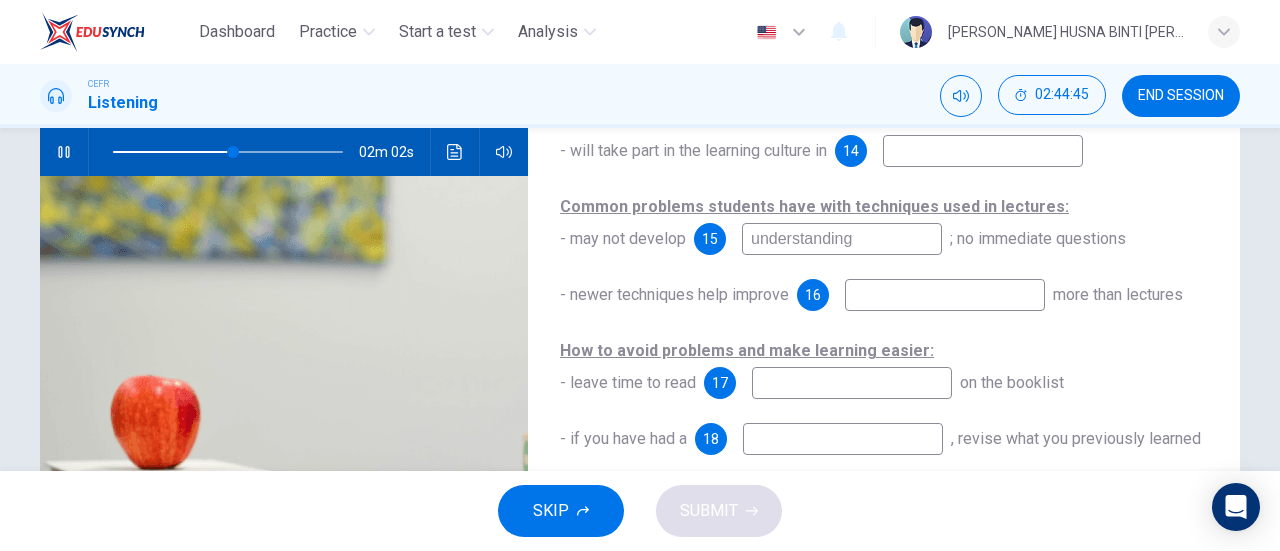 type on "53" 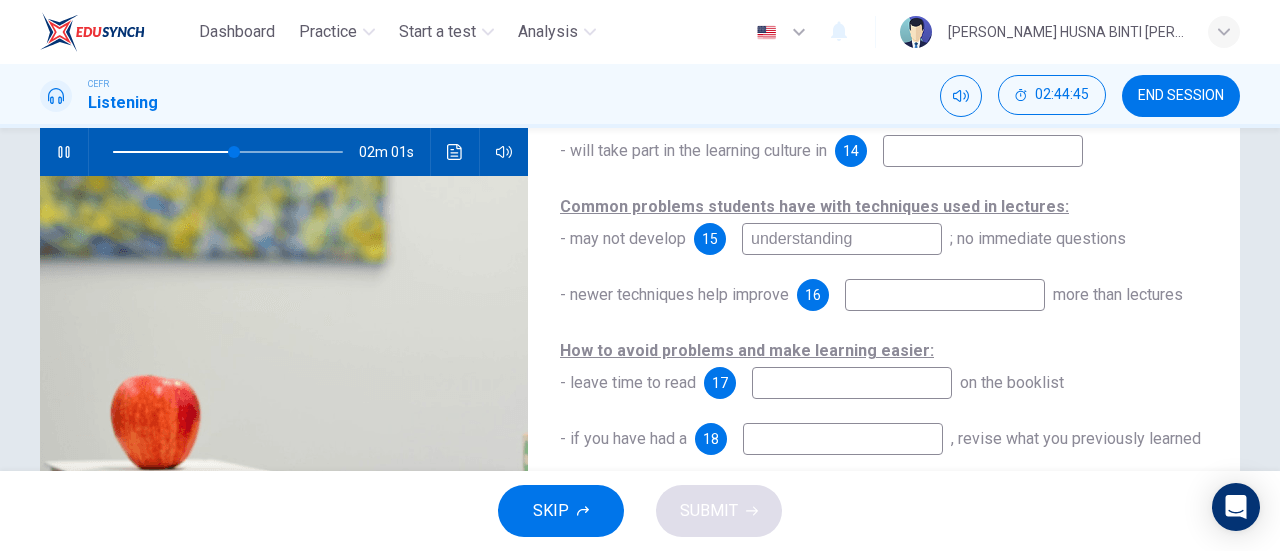 type on "understanding" 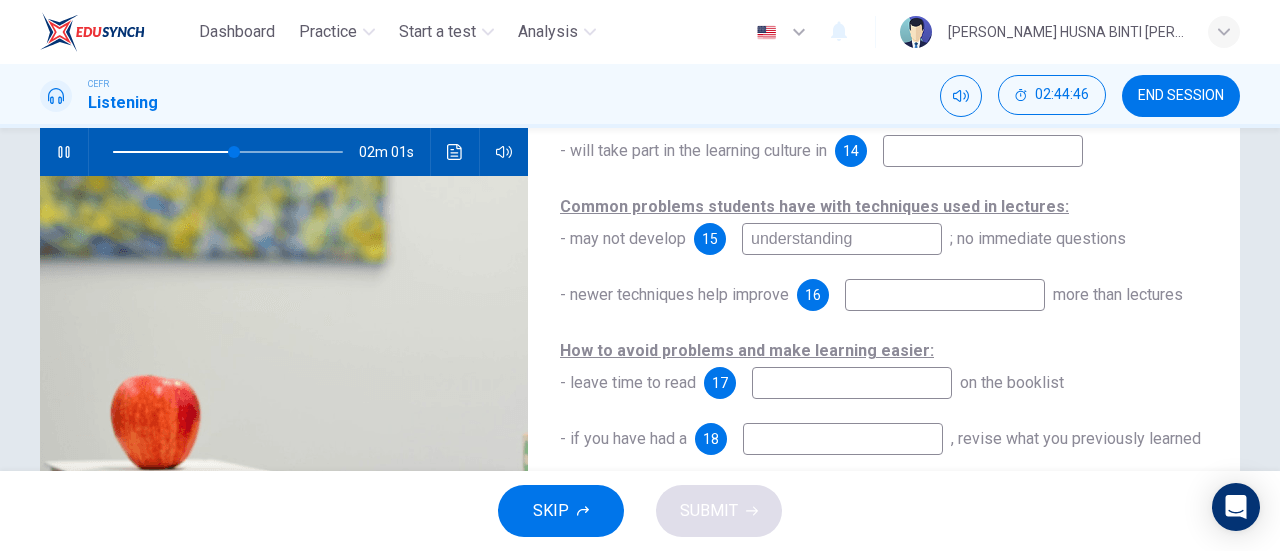 click at bounding box center (945, 295) 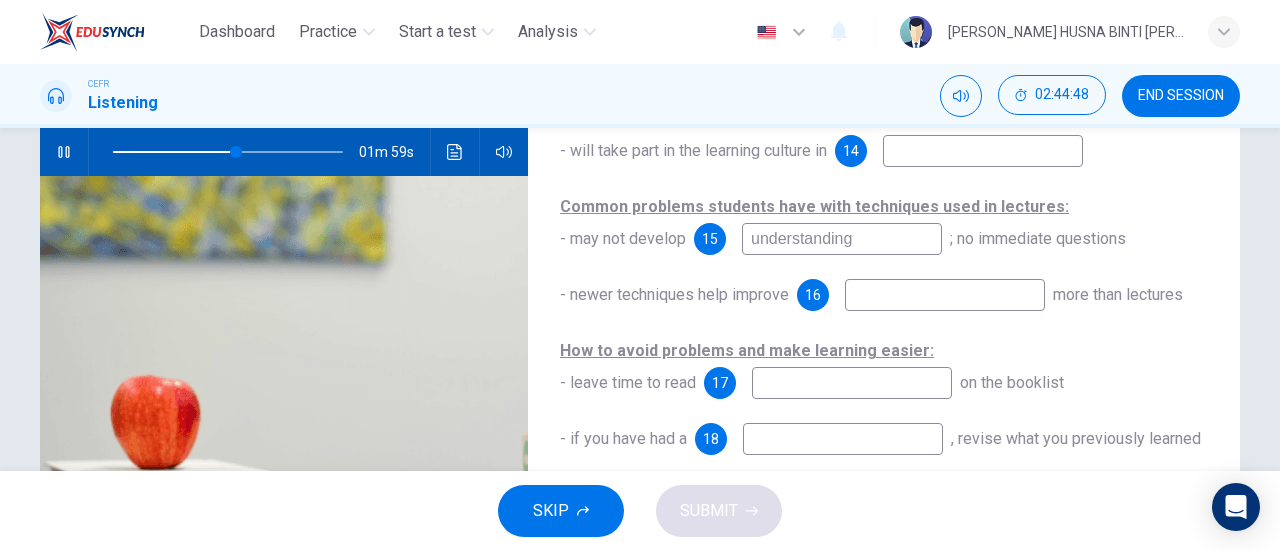 type on "54" 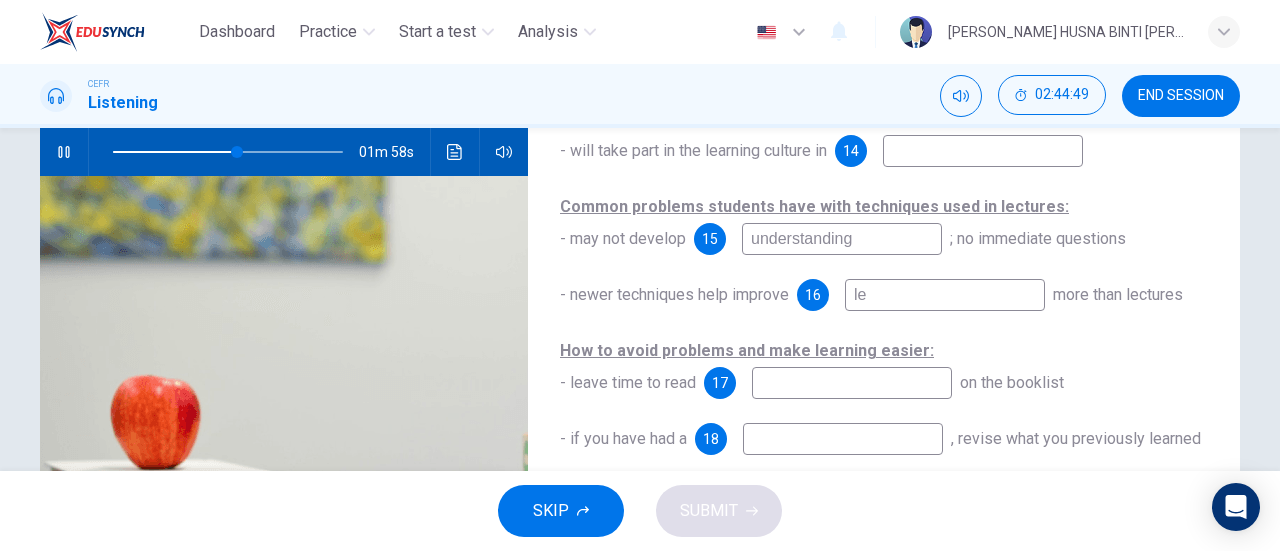 type on "lea" 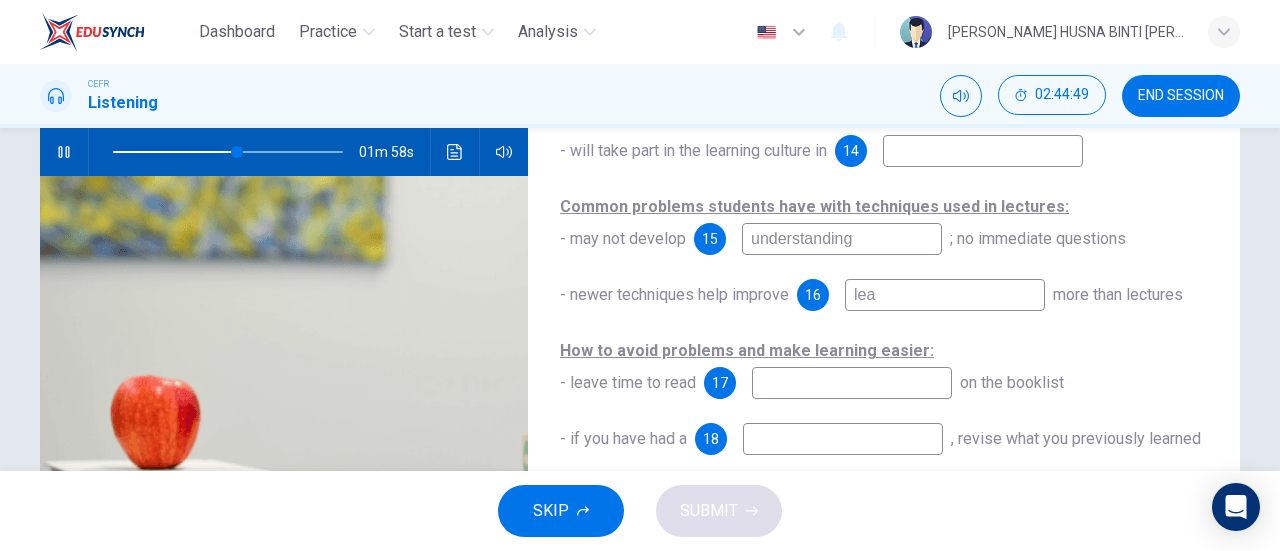 type on "54" 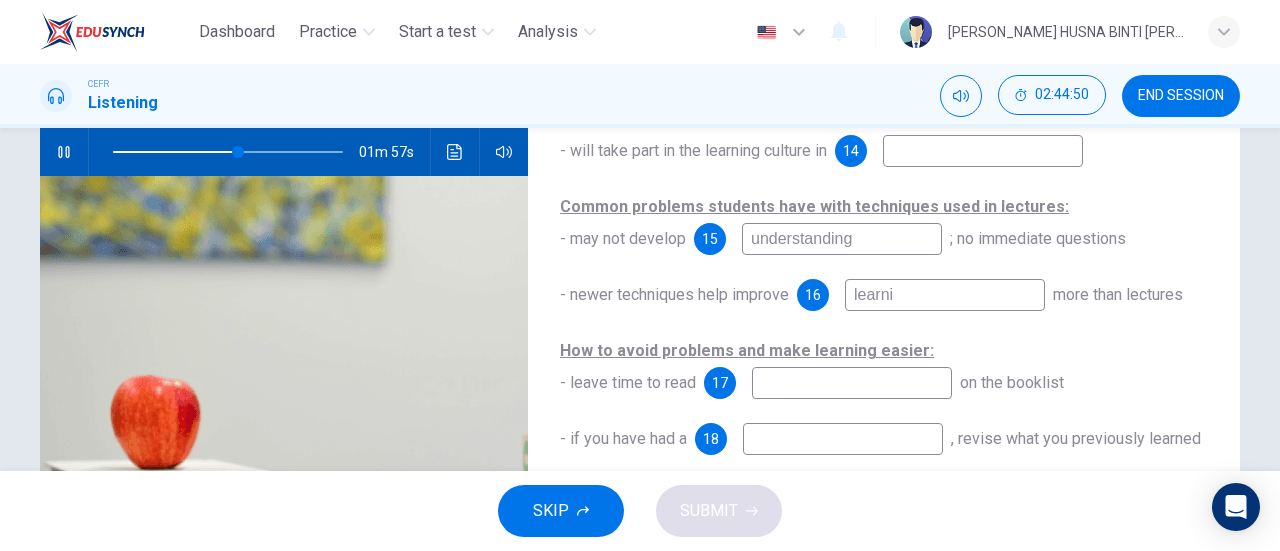 type on "learnin" 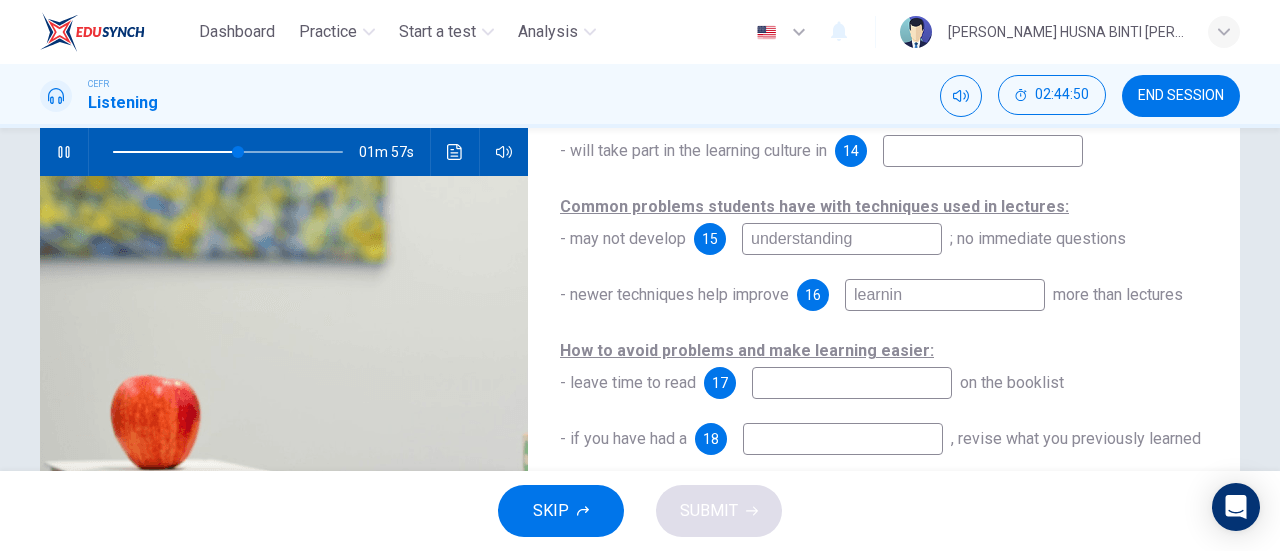 type on "55" 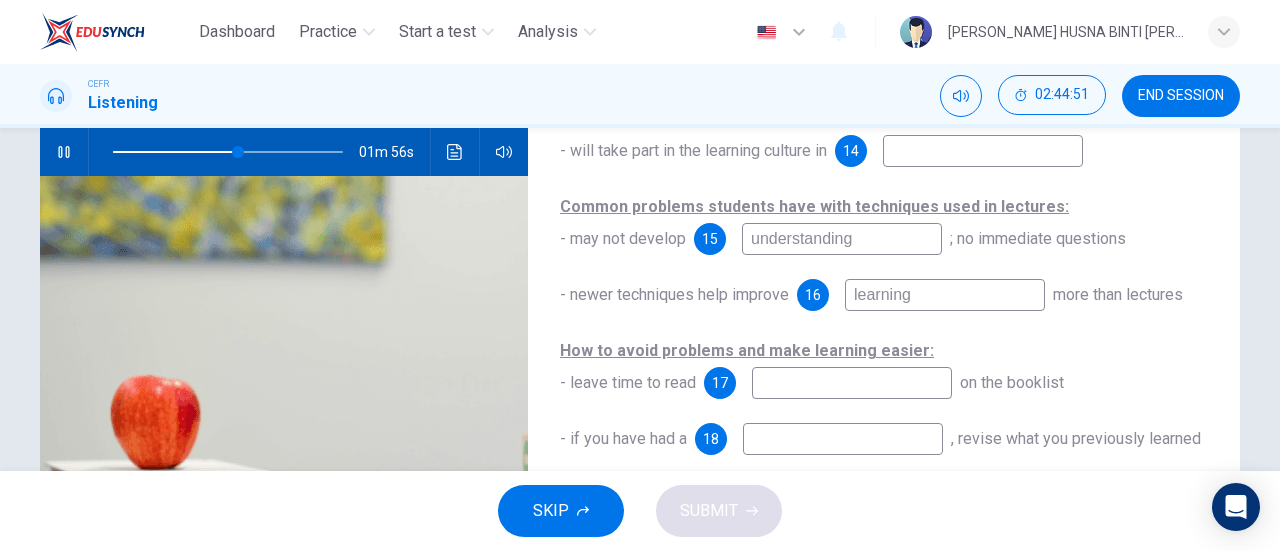 type on "learning" 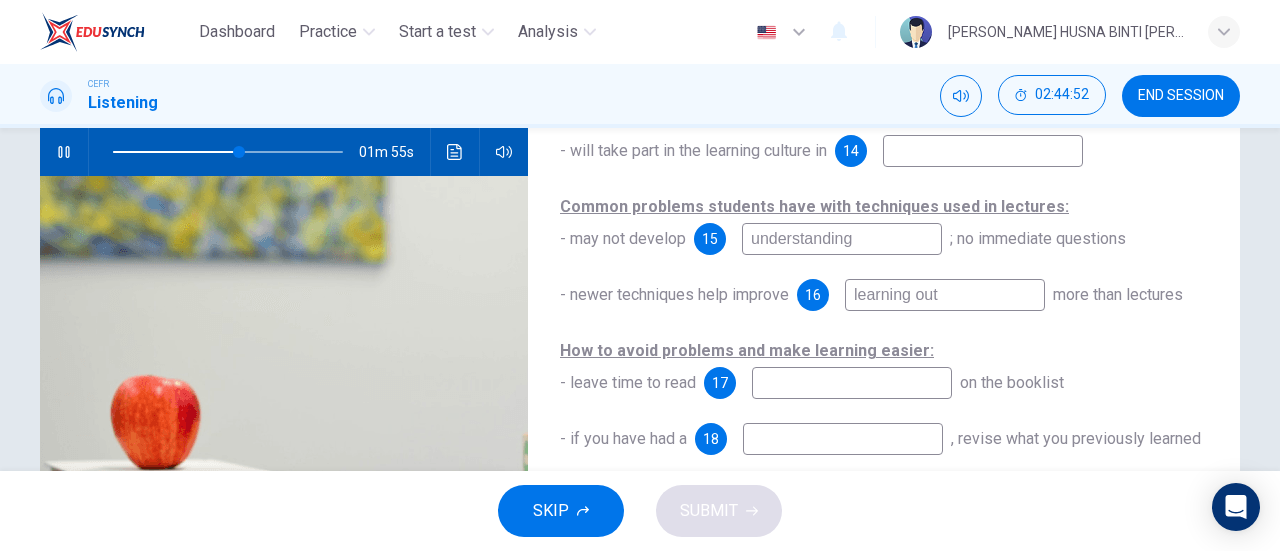type on "learning outc" 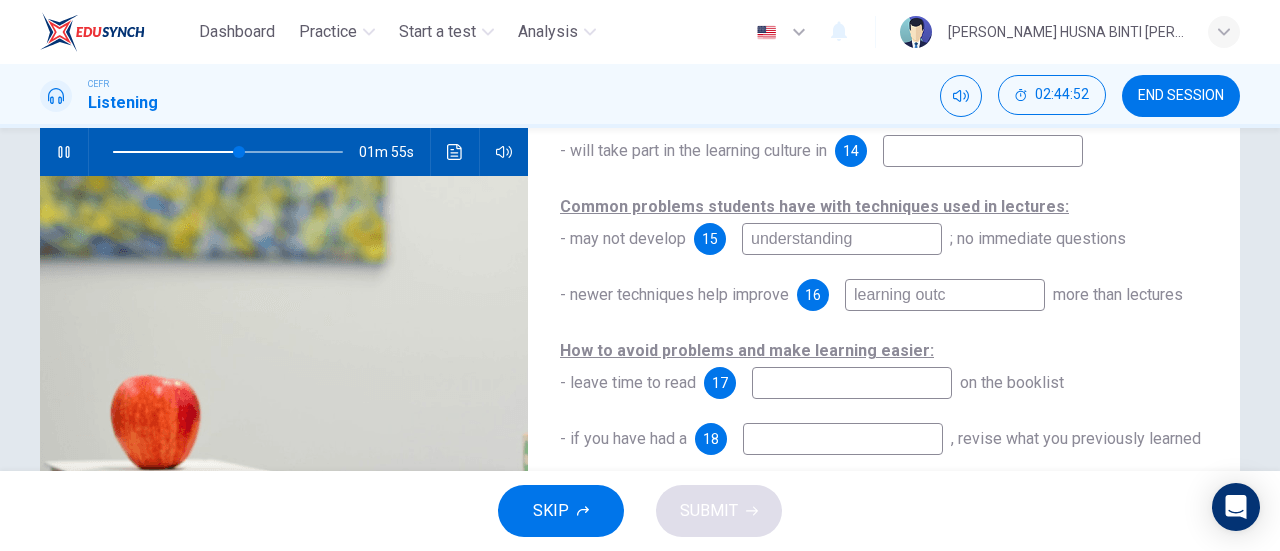 type on "55" 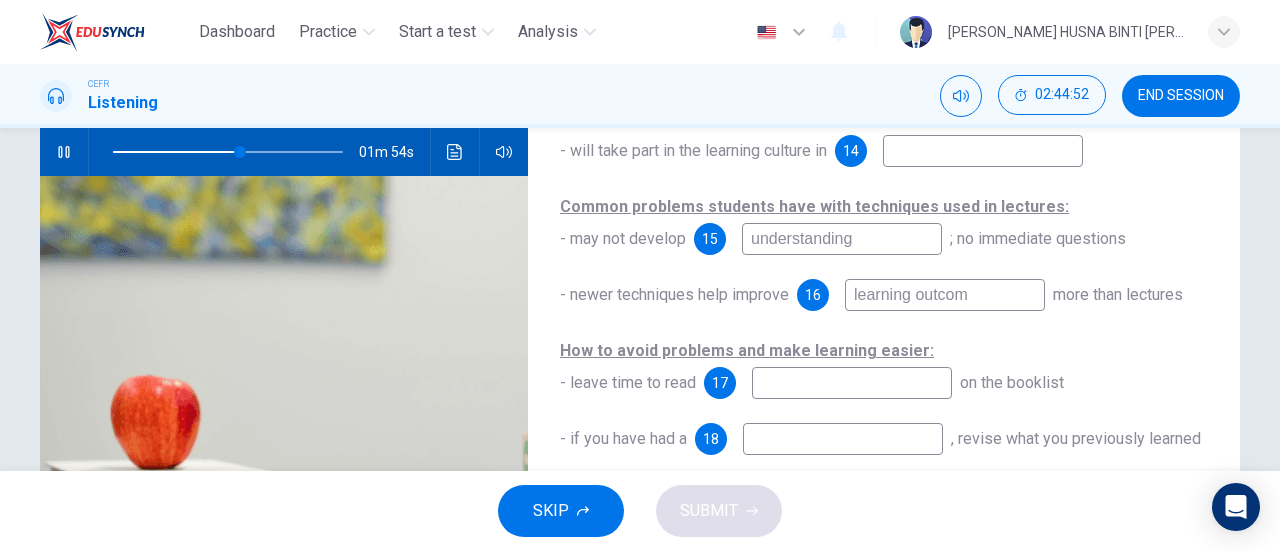 type on "learning outcome" 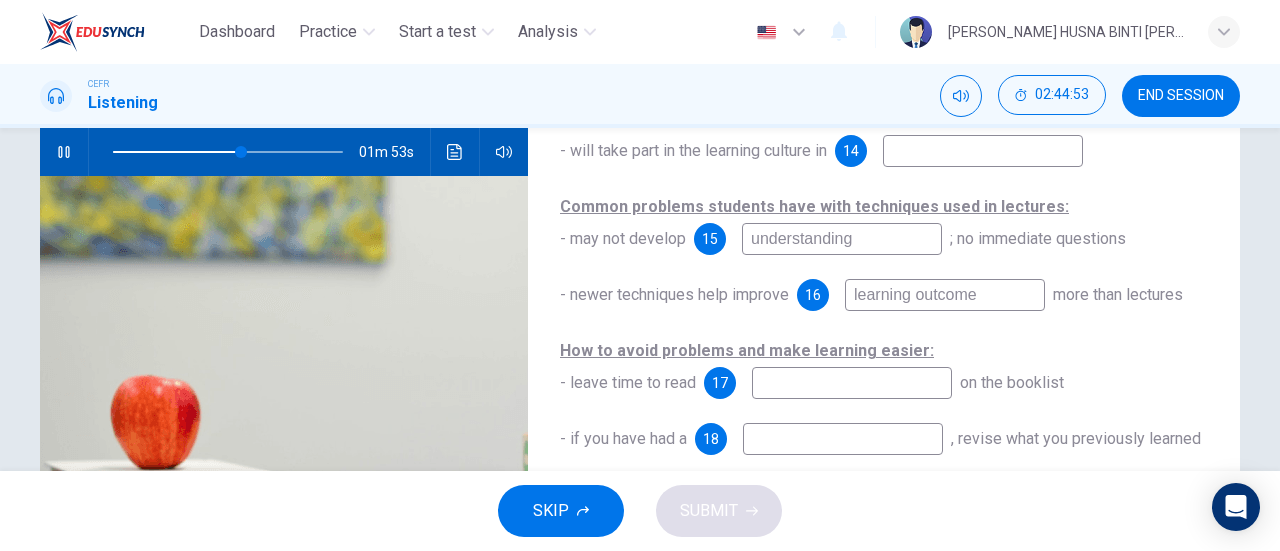 scroll, scrollTop: 284, scrollLeft: 0, axis: vertical 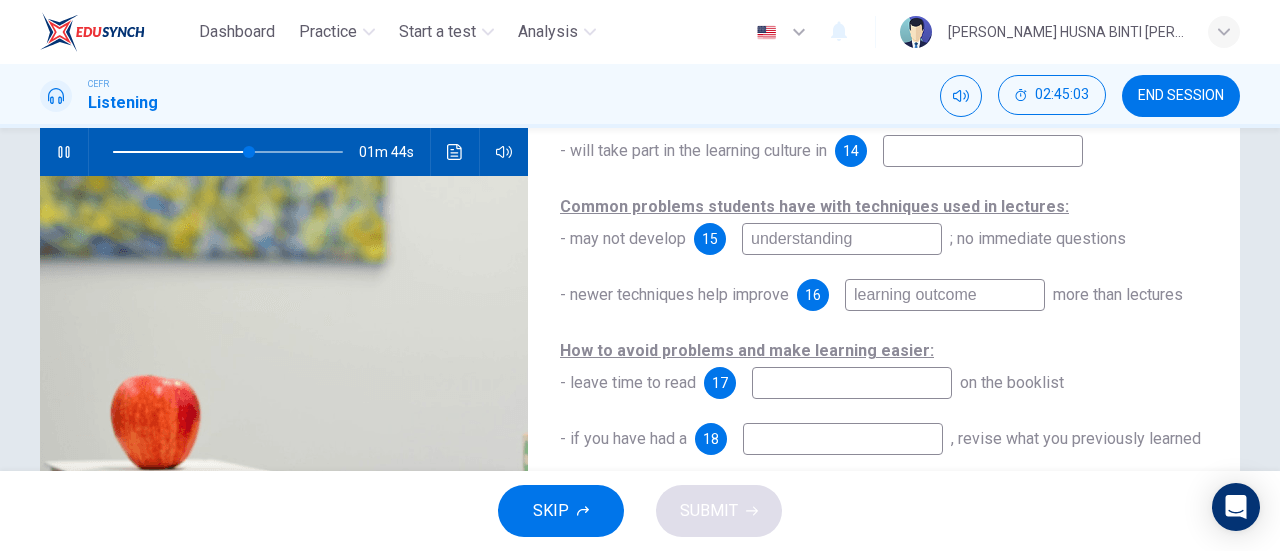 type on "60" 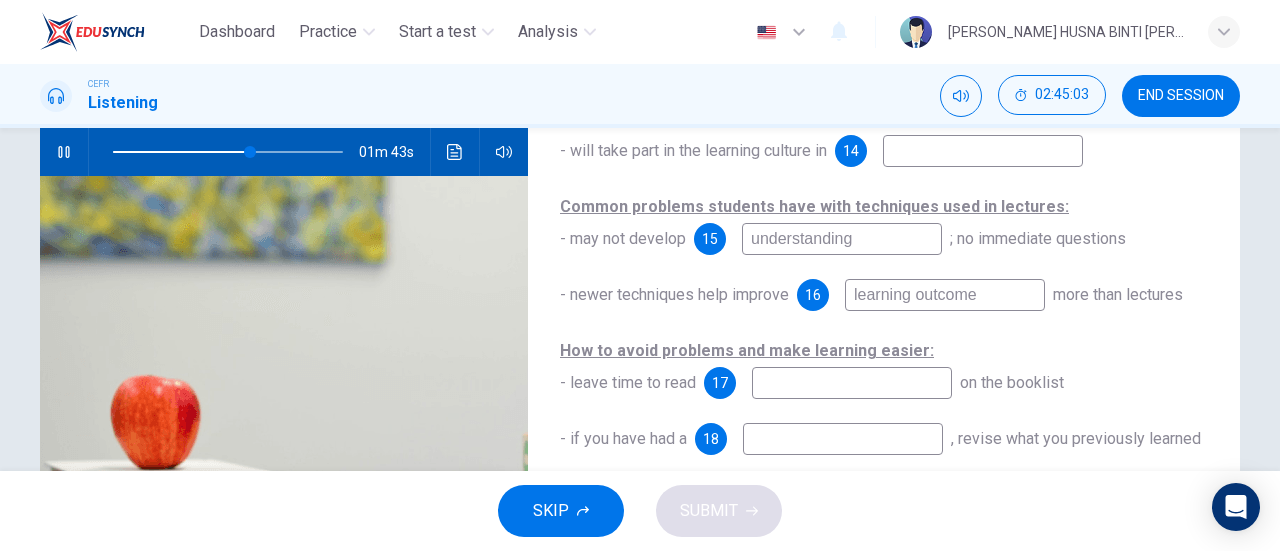 type on "learning outcome" 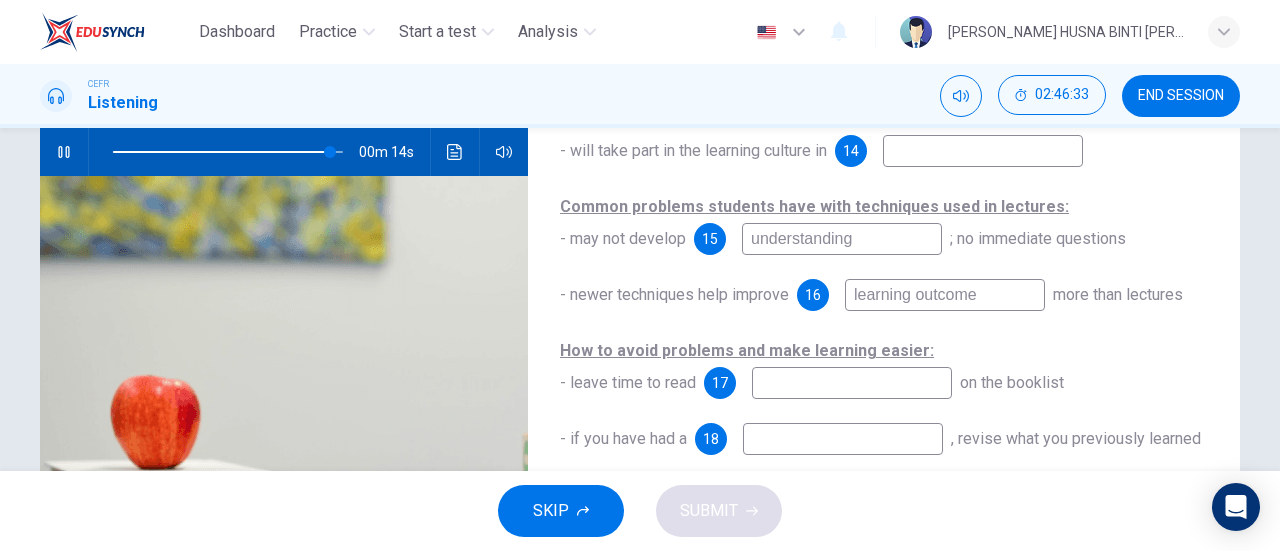 scroll, scrollTop: 432, scrollLeft: 0, axis: vertical 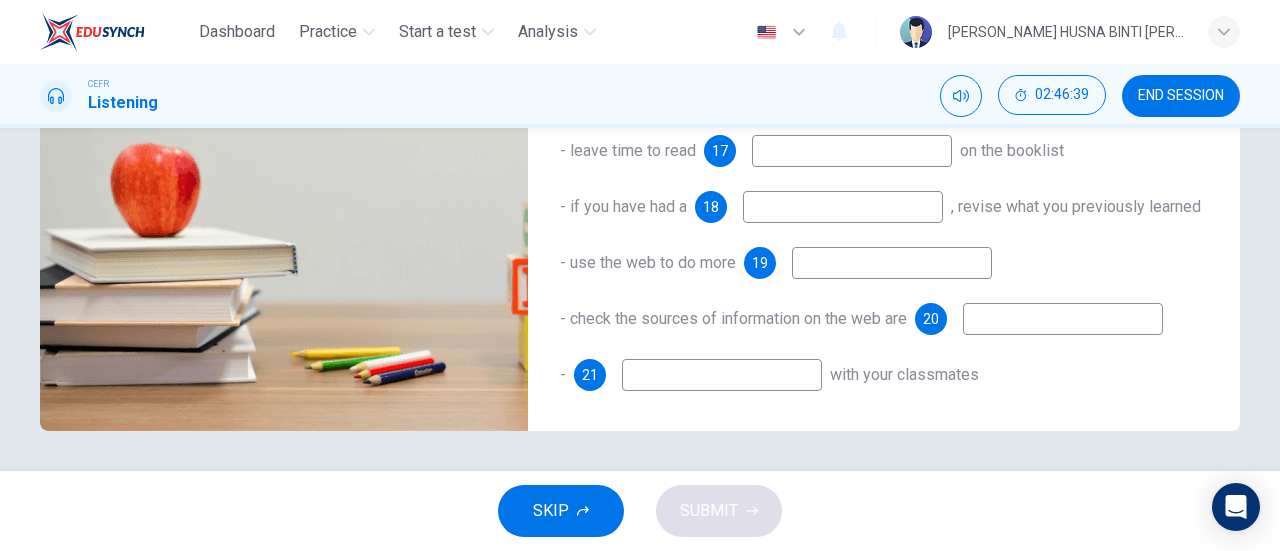 click at bounding box center [722, 375] 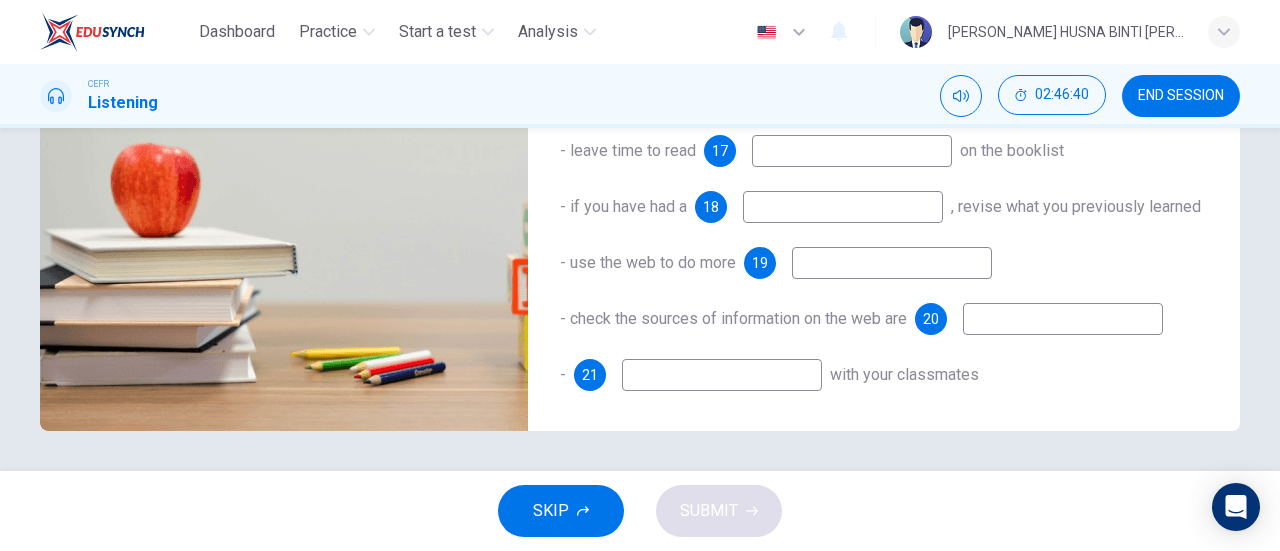 type on "97" 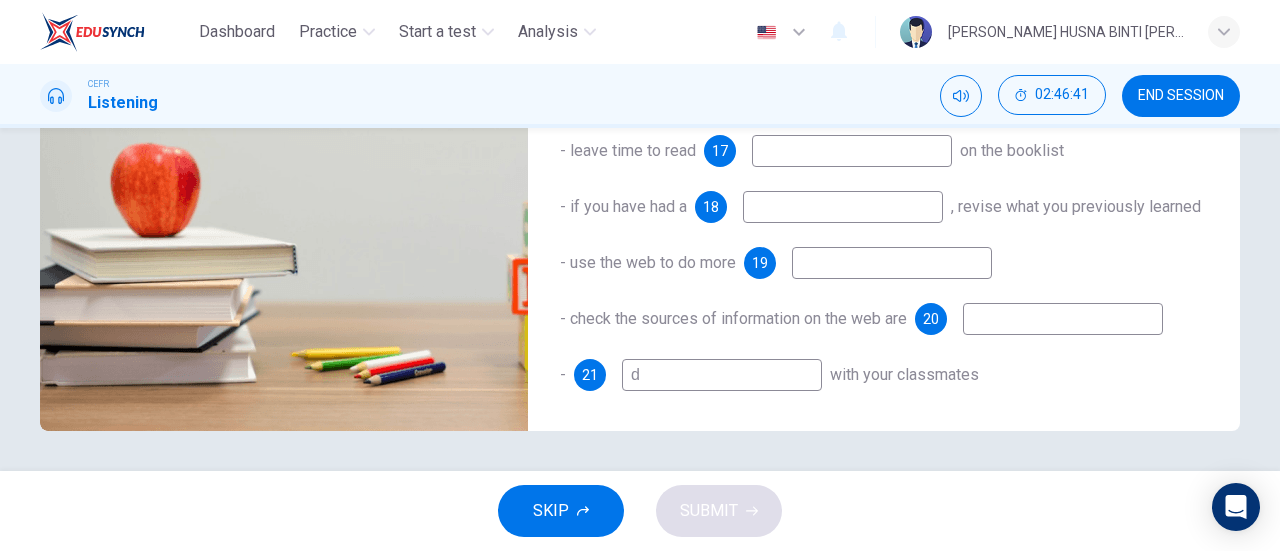 type on "di" 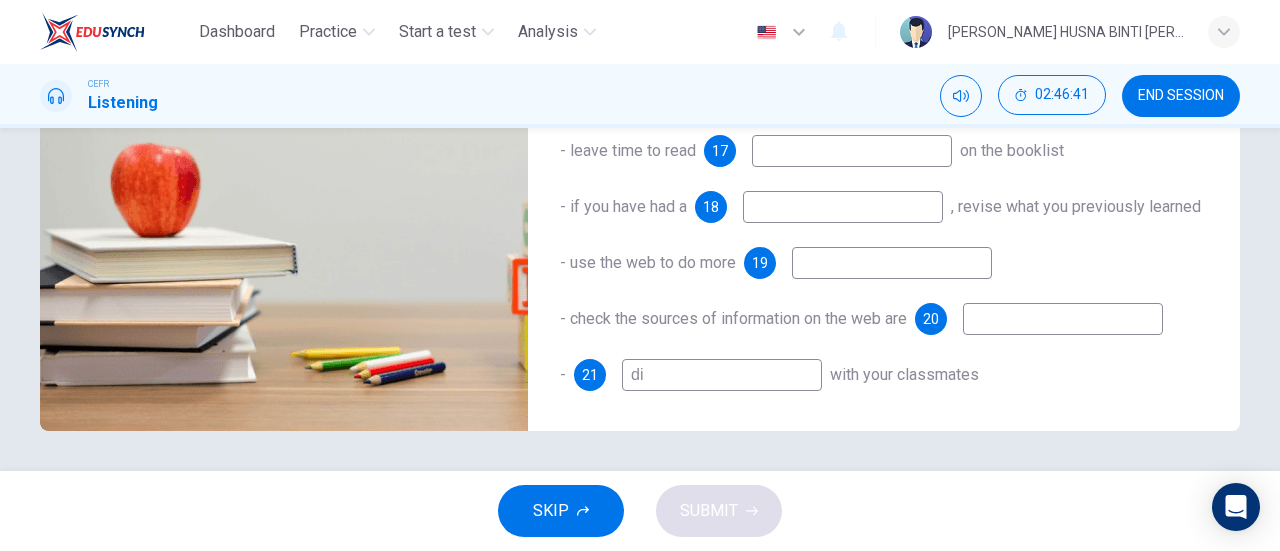 type on "98" 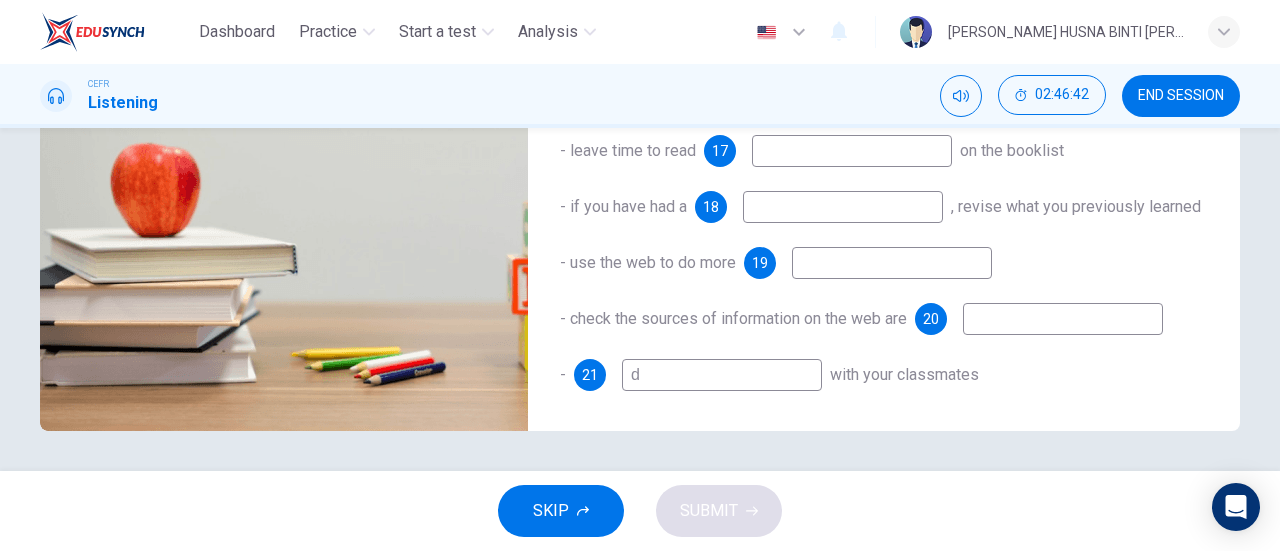 type 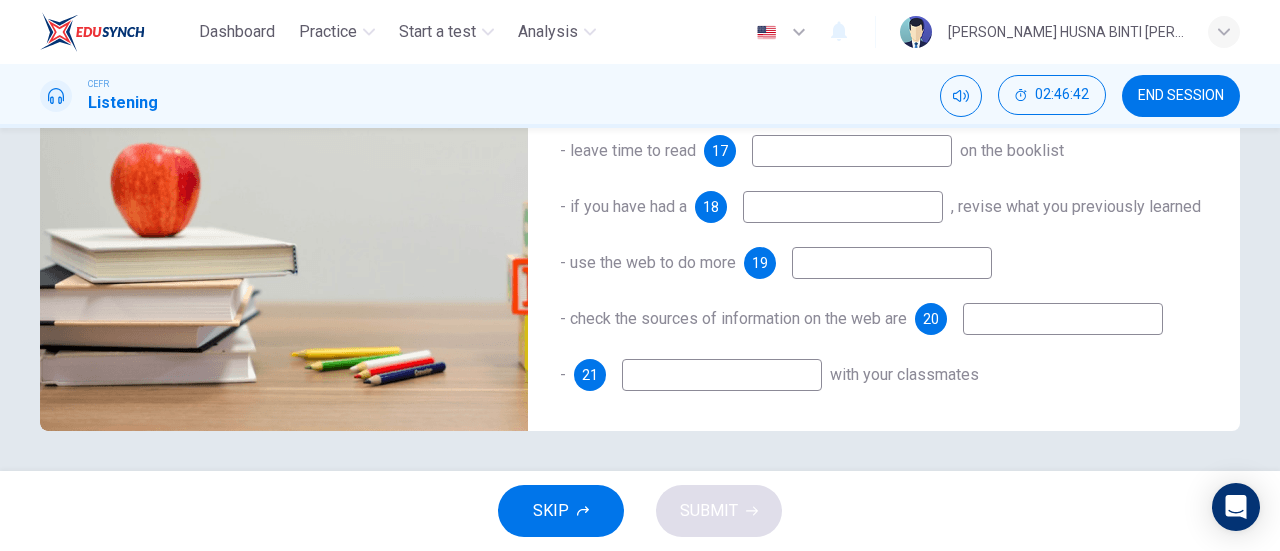 type on "98" 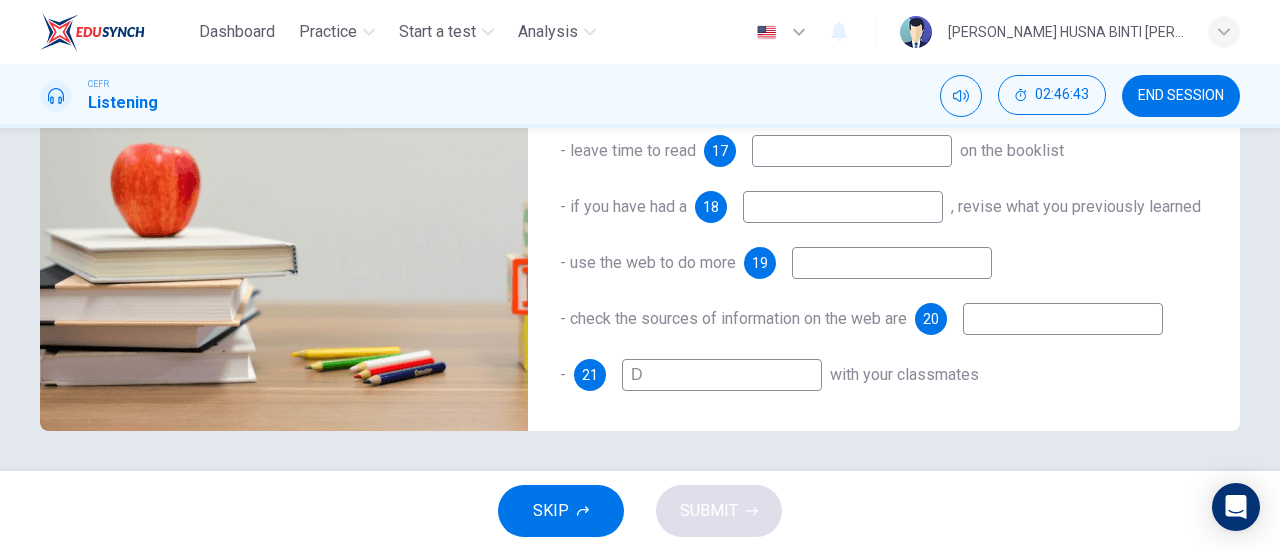 type on "Di" 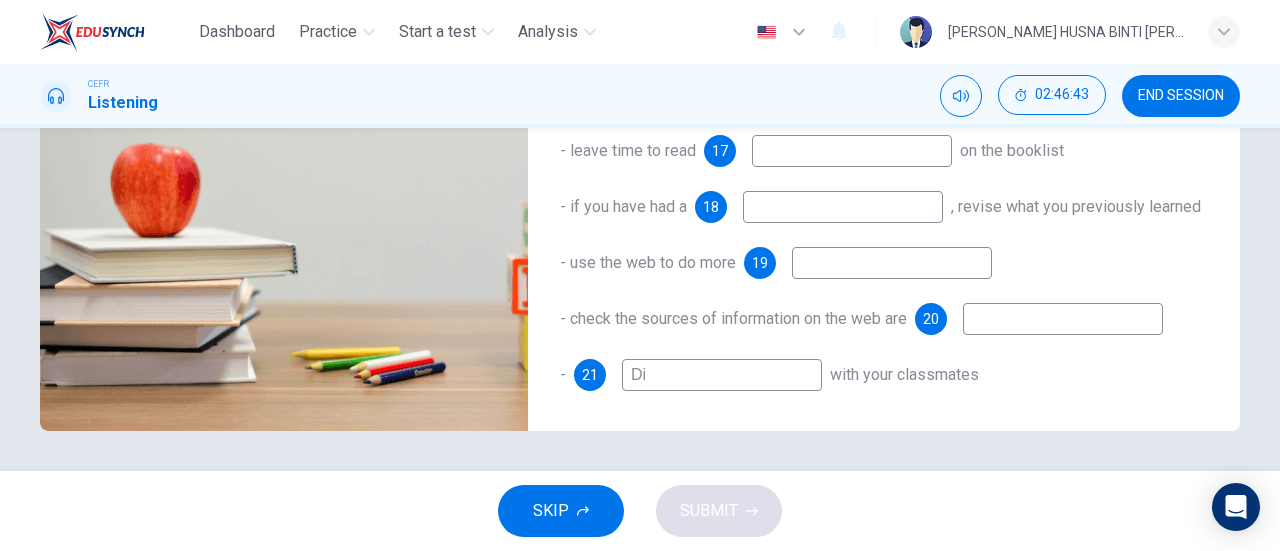 type on "99" 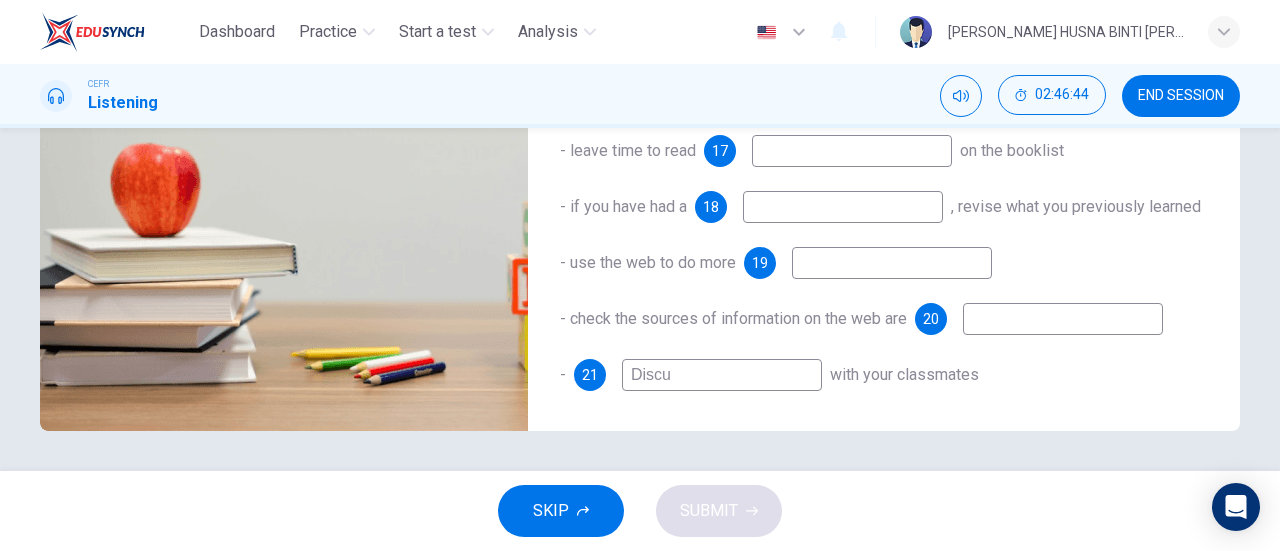 type on "Discus" 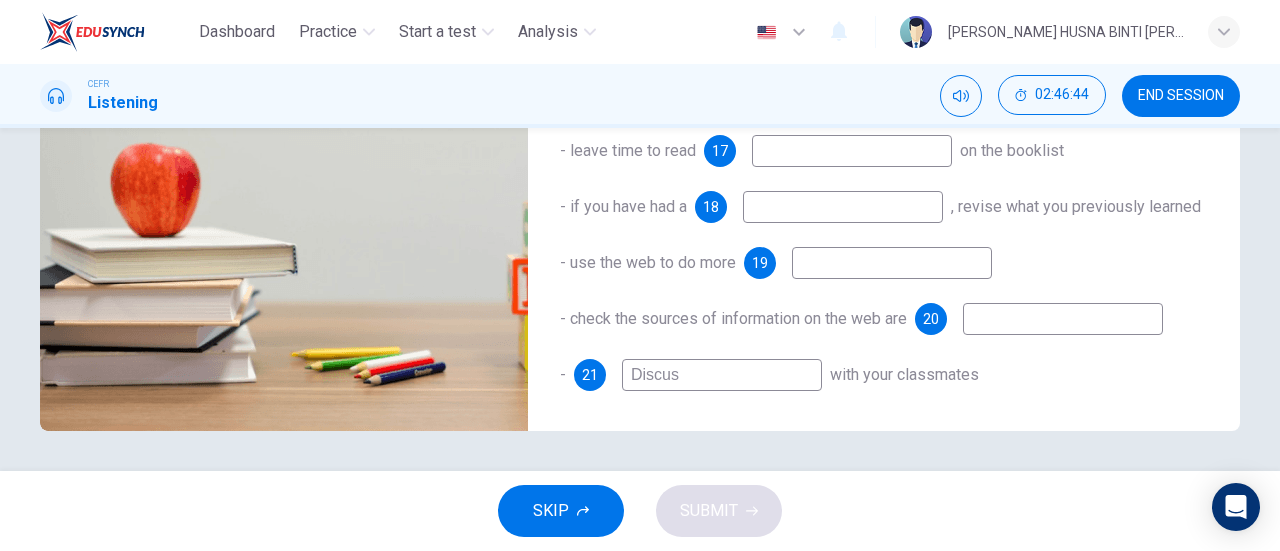 type on "99" 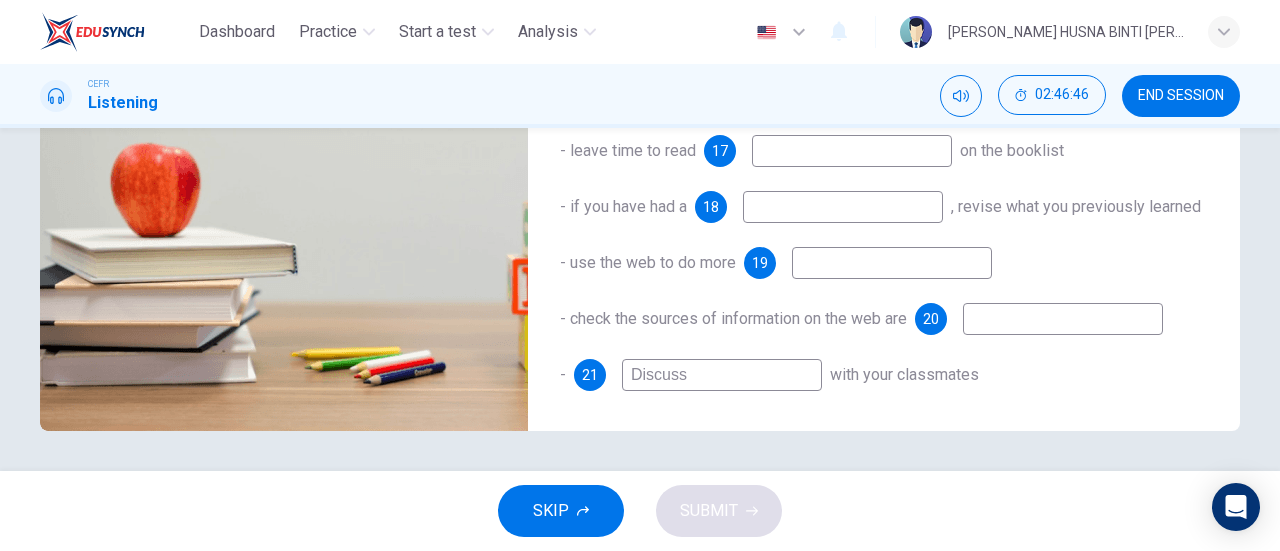 type on "0" 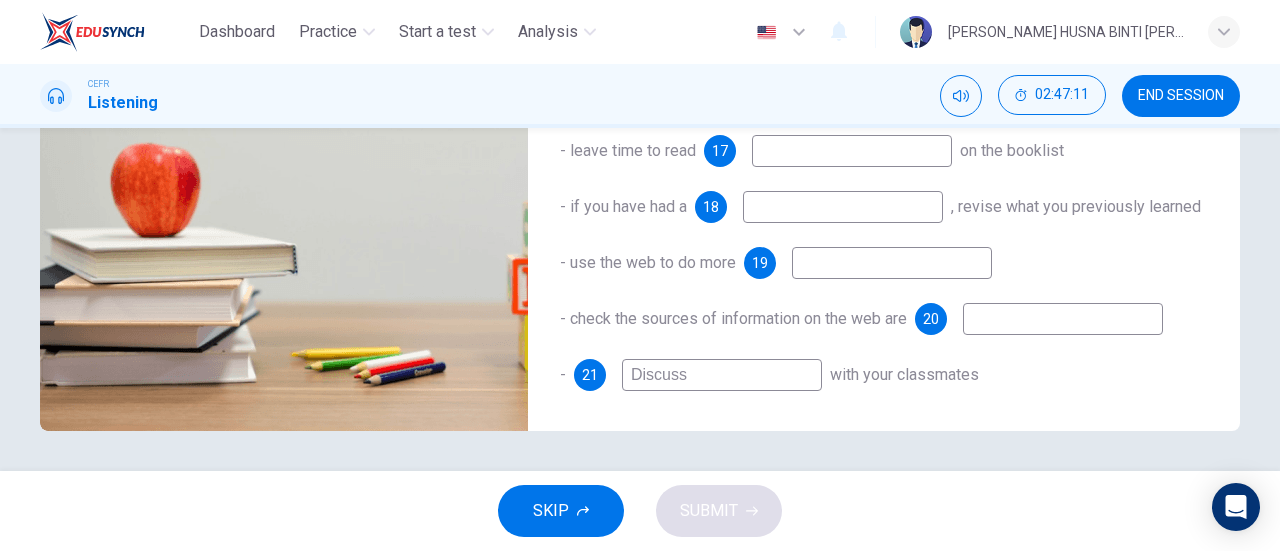 scroll, scrollTop: 284, scrollLeft: 0, axis: vertical 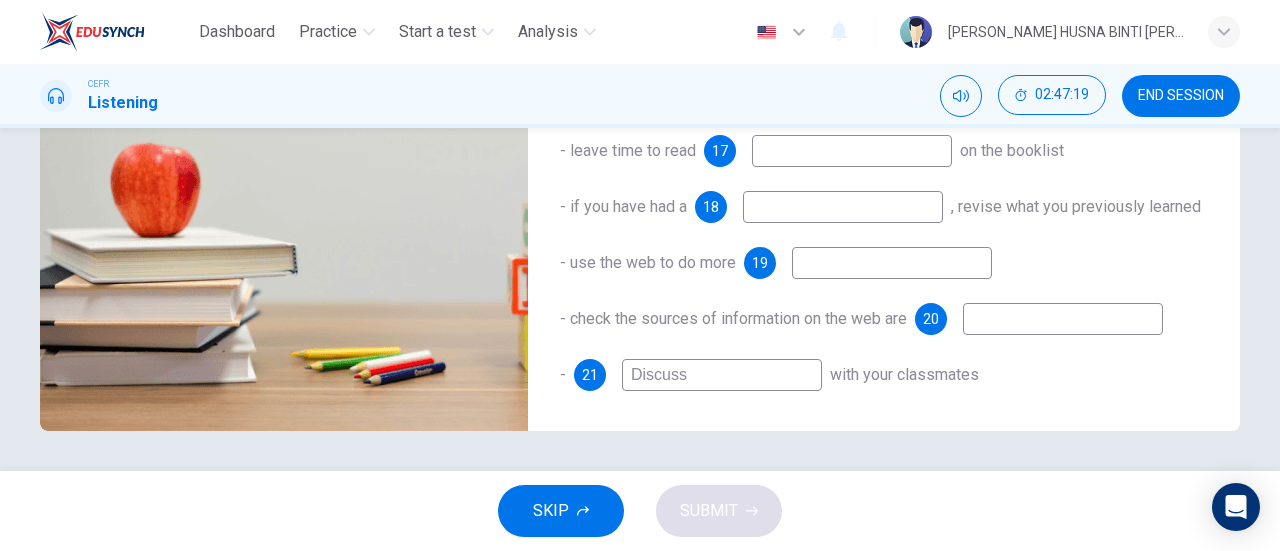 type on "Discuss" 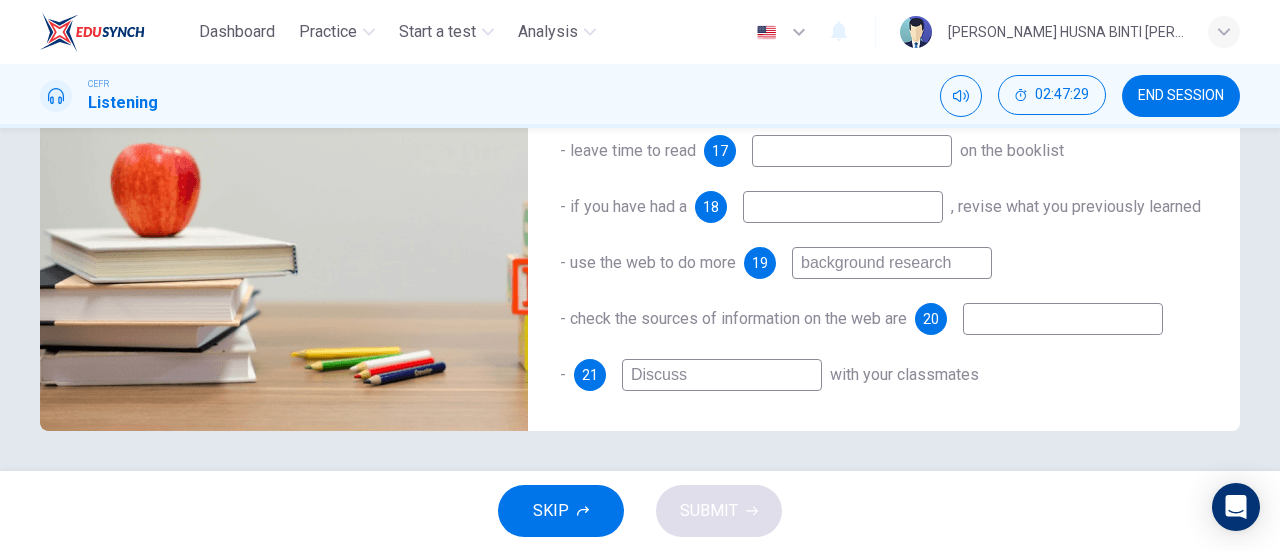 type on "background research" 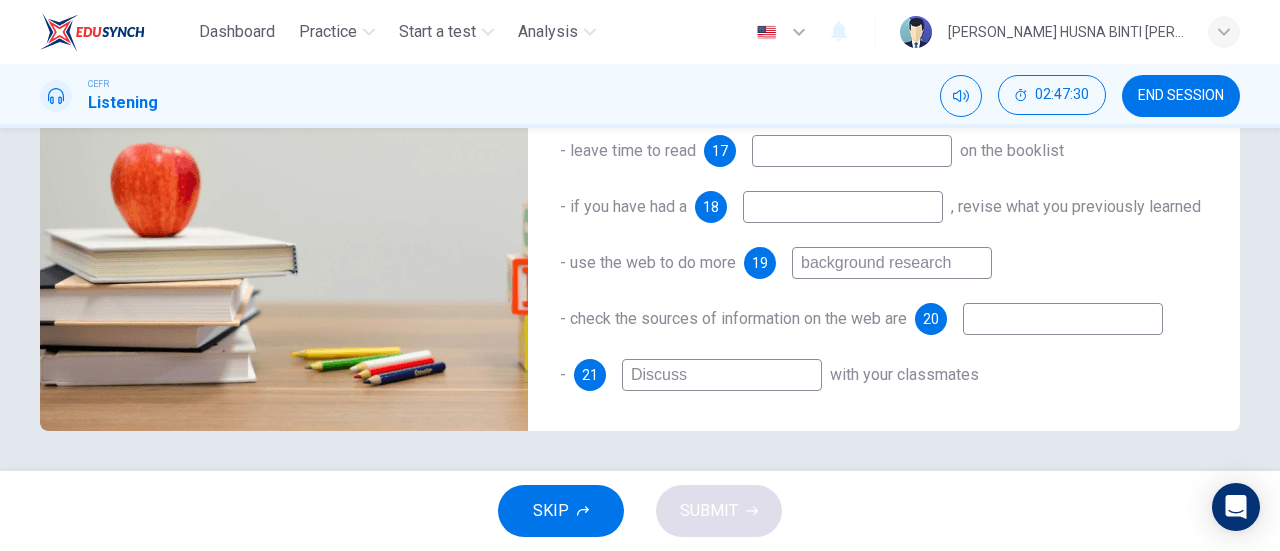 click at bounding box center [1063, 319] 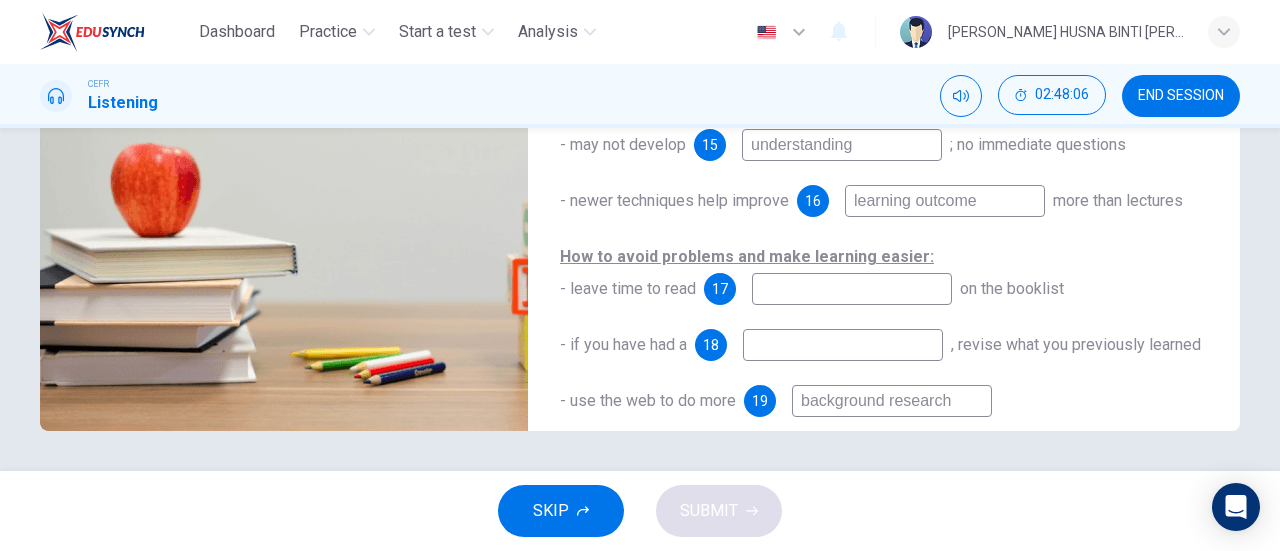 scroll, scrollTop: 64, scrollLeft: 0, axis: vertical 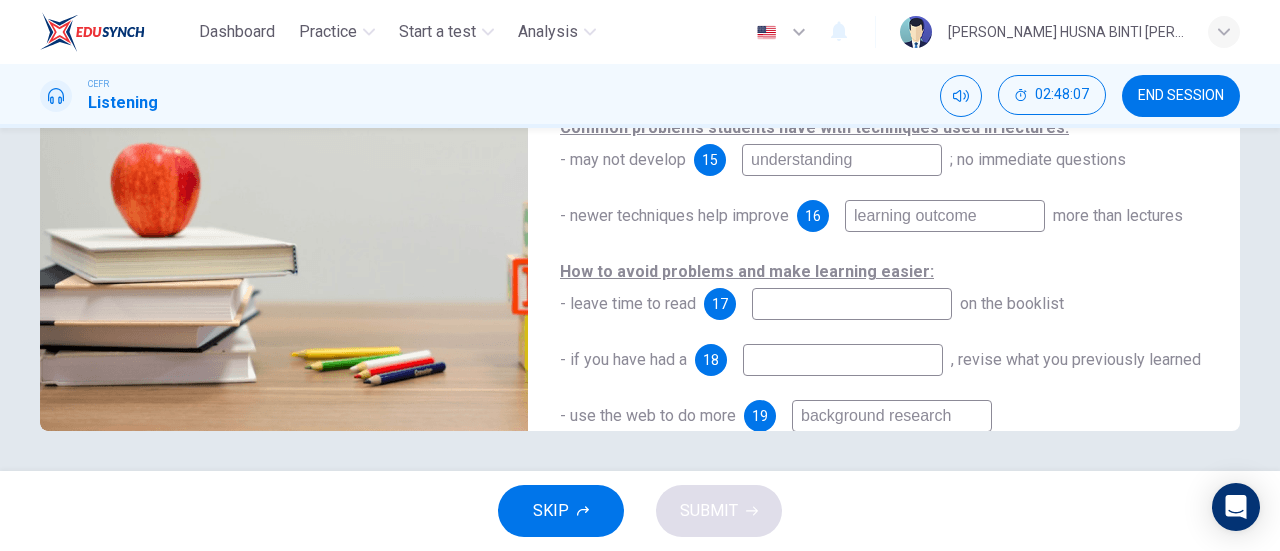 type on "reliable" 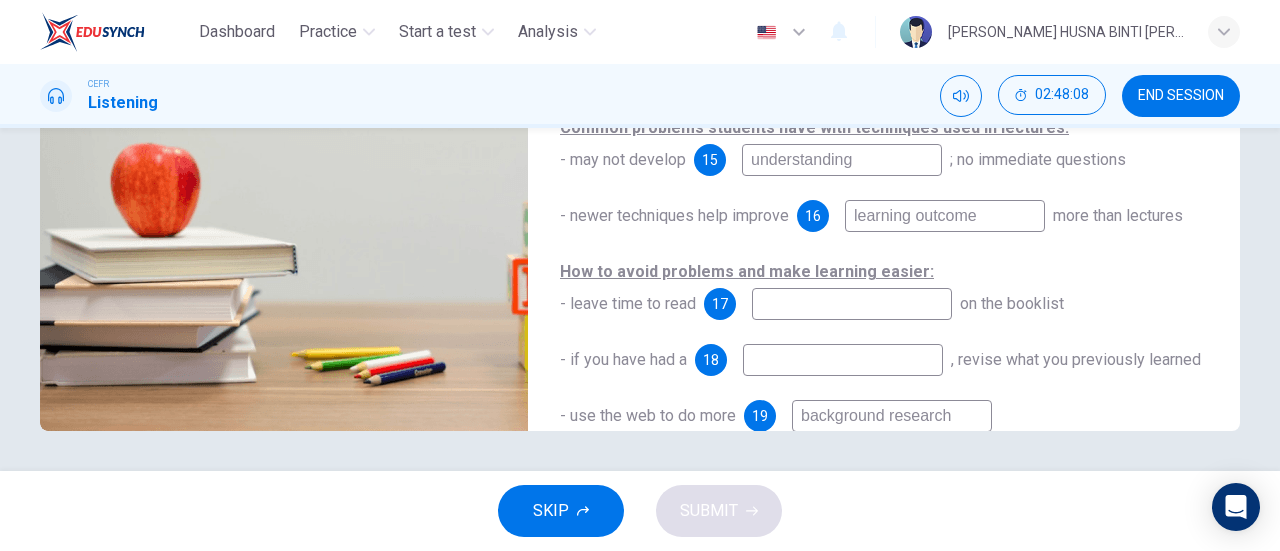 click at bounding box center [852, 304] 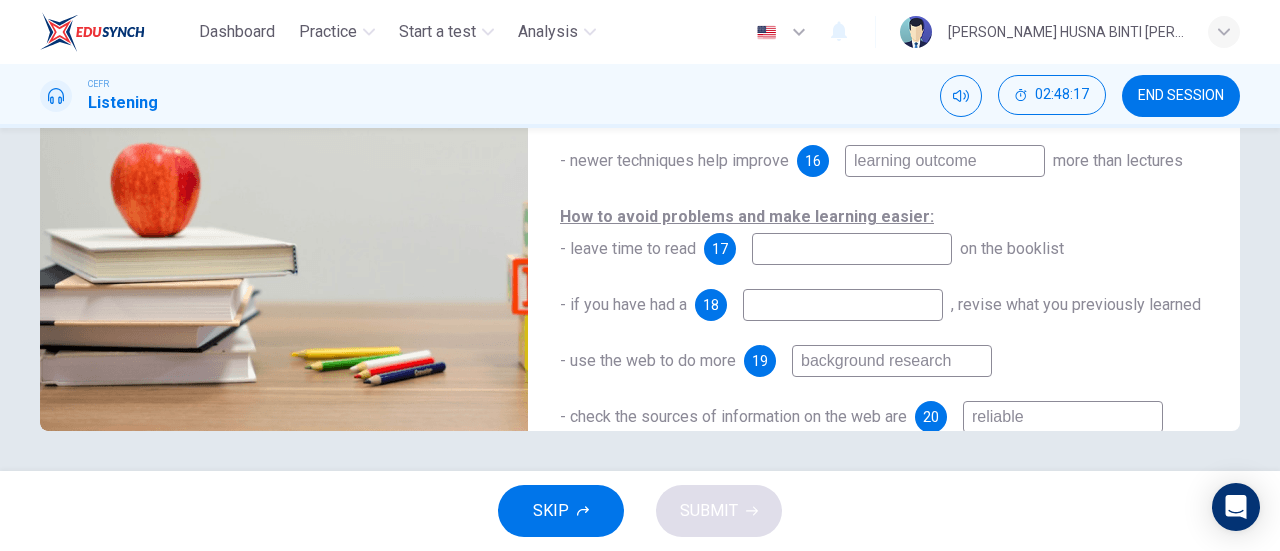 scroll, scrollTop: 0, scrollLeft: 0, axis: both 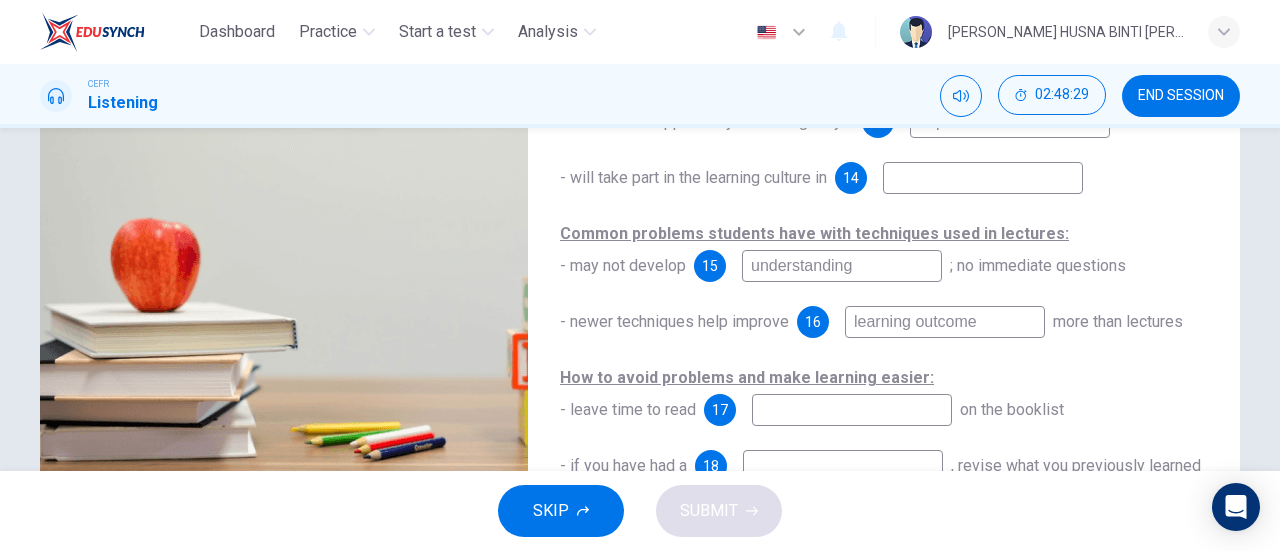 click at bounding box center (983, 178) 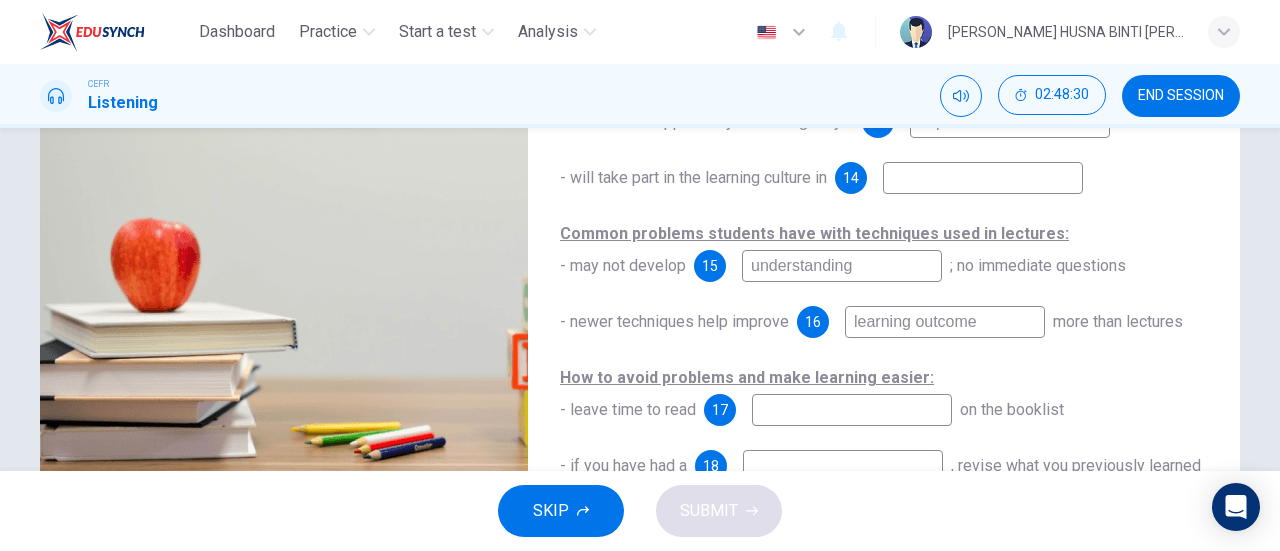 type on "r" 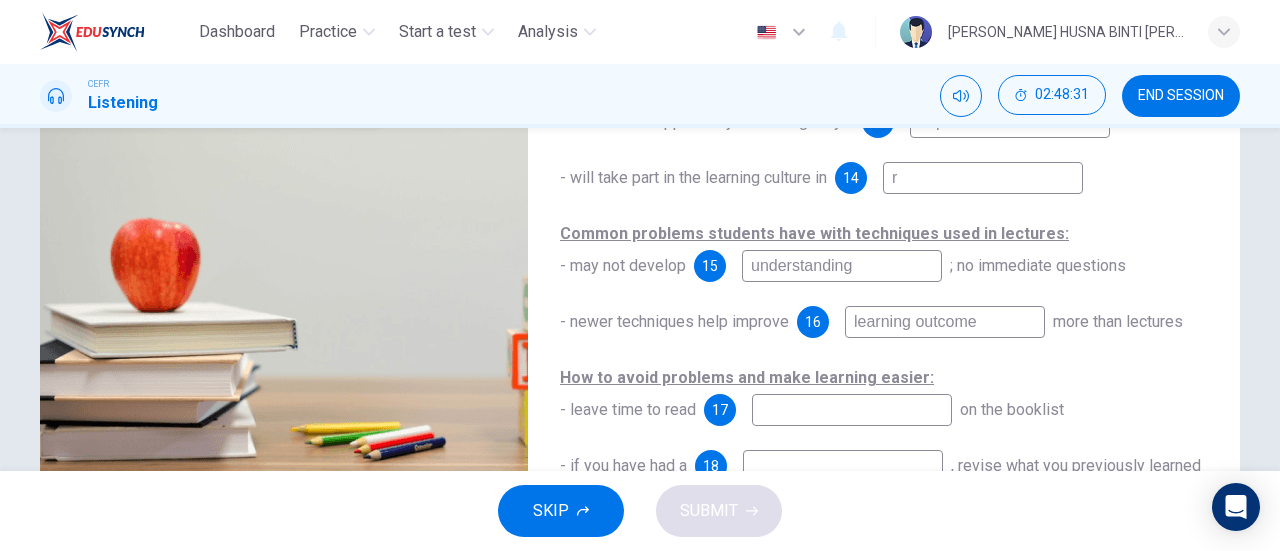 type 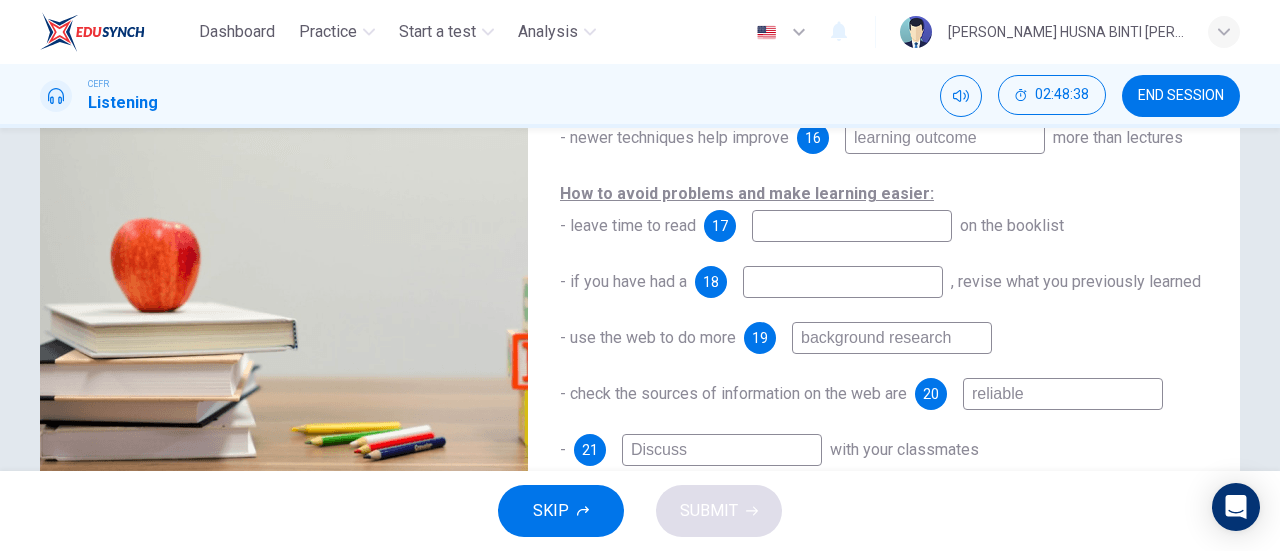 scroll, scrollTop: 283, scrollLeft: 0, axis: vertical 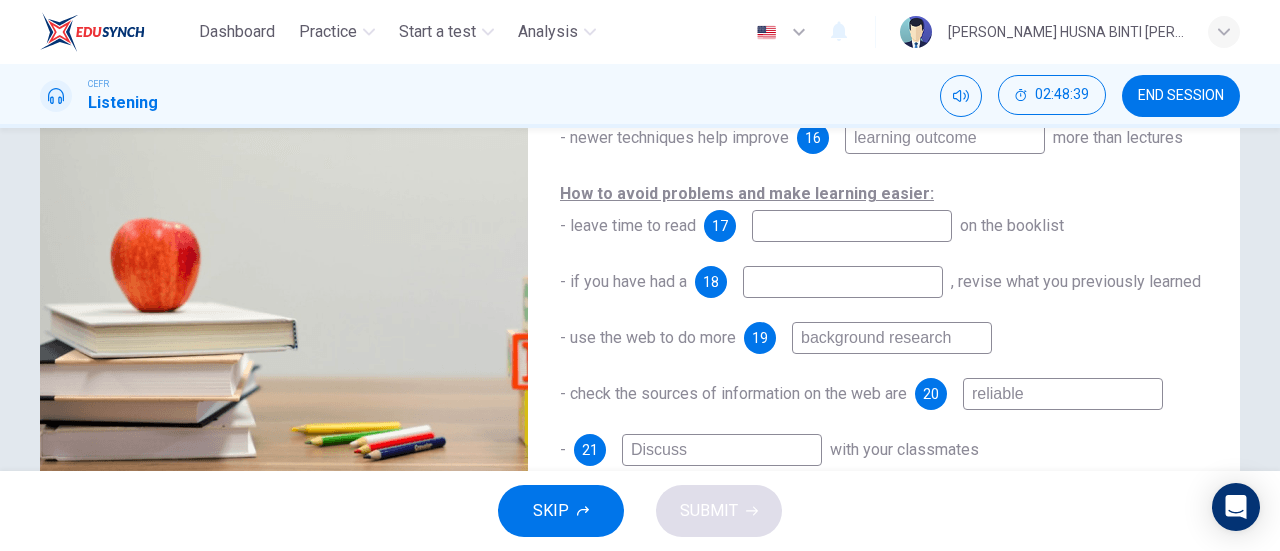 click at bounding box center (852, 226) 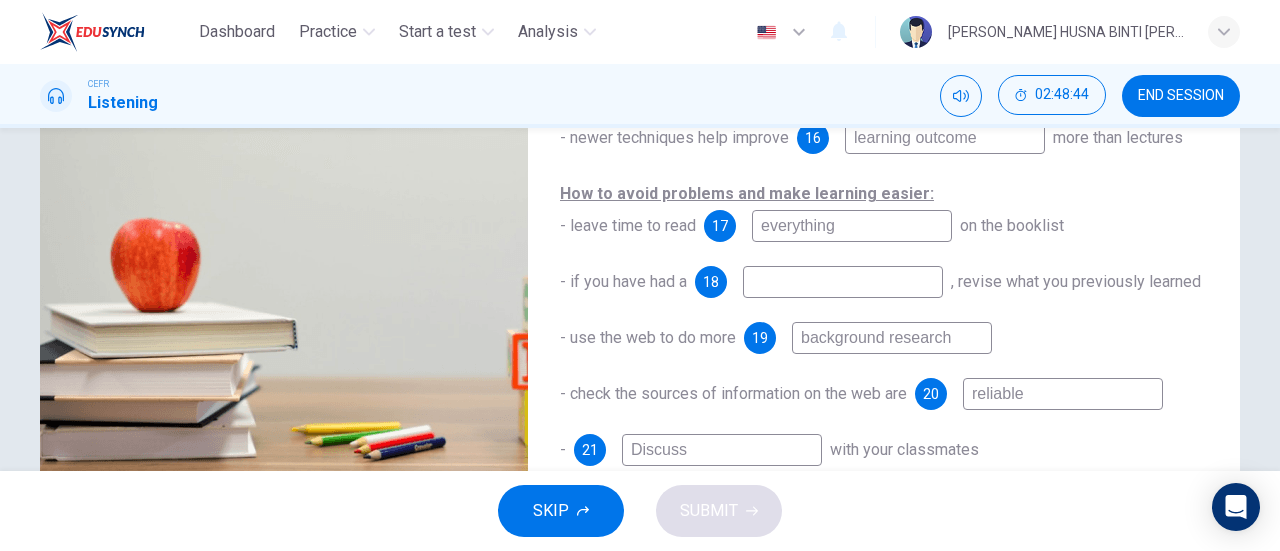 type on "everything" 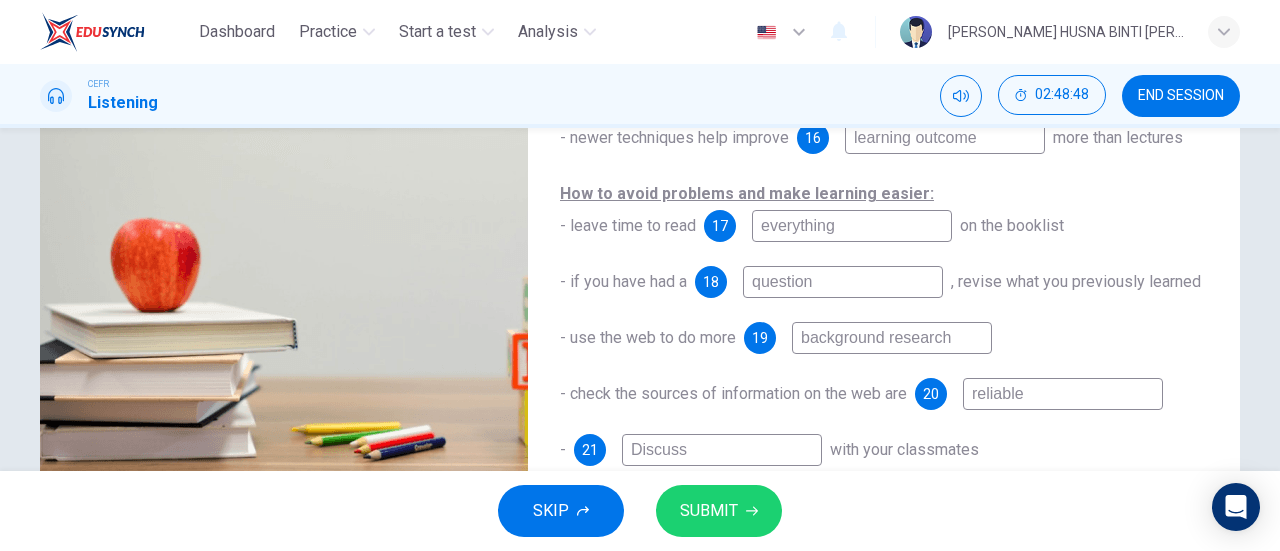 scroll, scrollTop: 0, scrollLeft: 0, axis: both 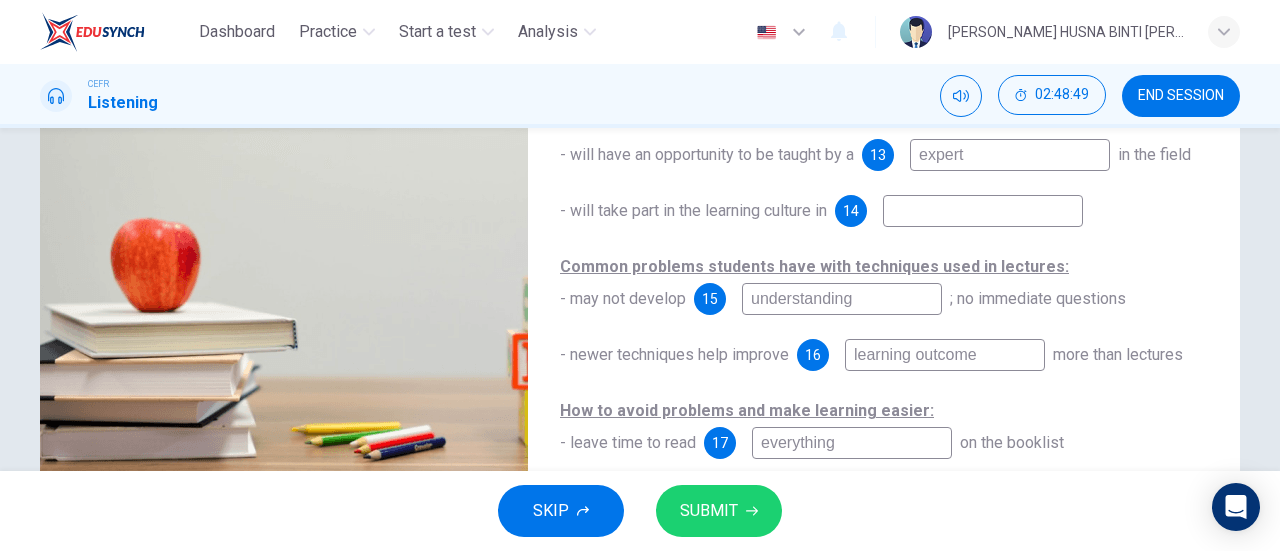 type on "question" 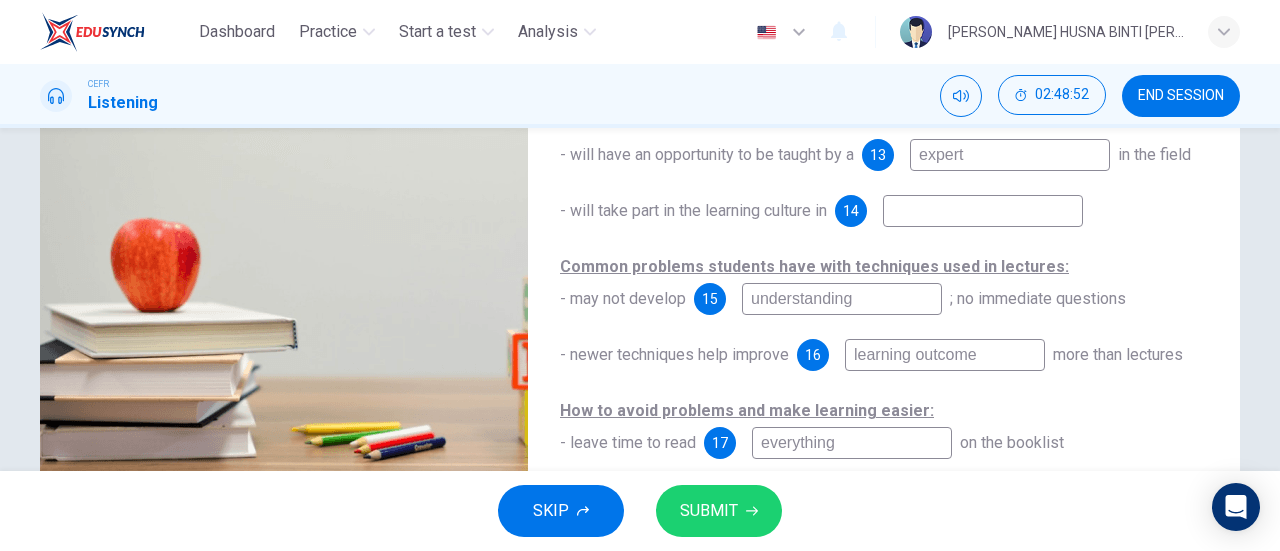 type on "s" 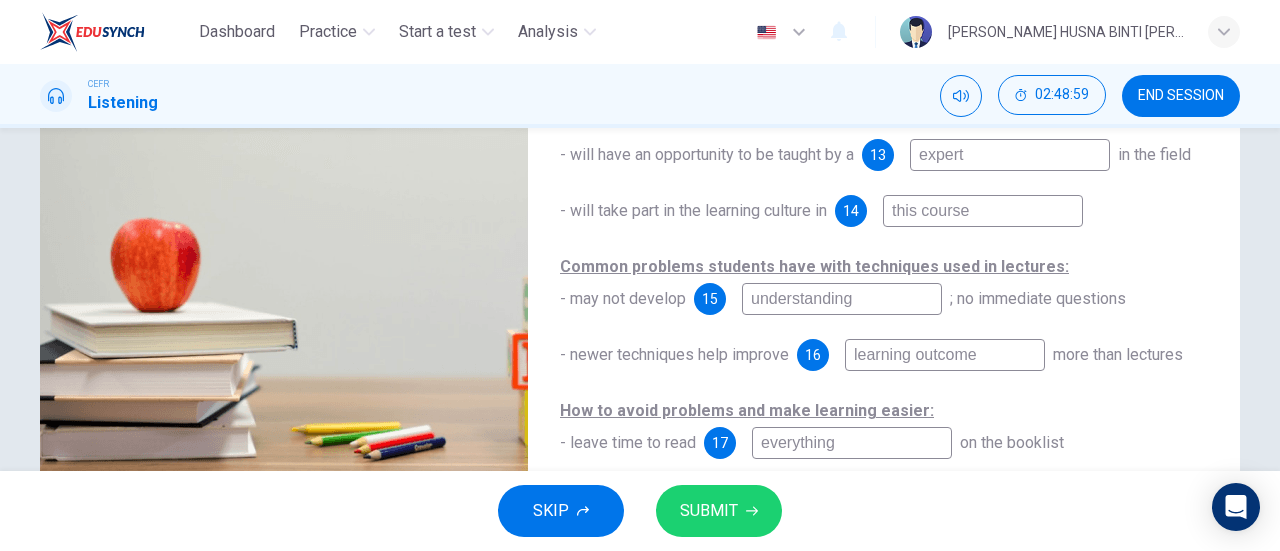 scroll, scrollTop: 32, scrollLeft: 0, axis: vertical 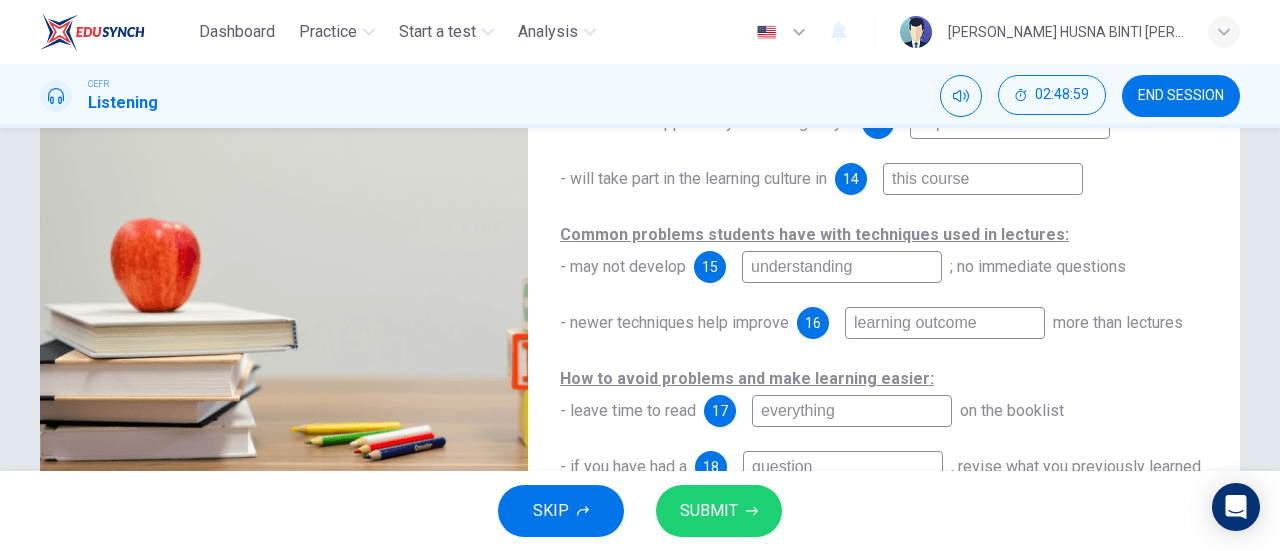 type on "this course" 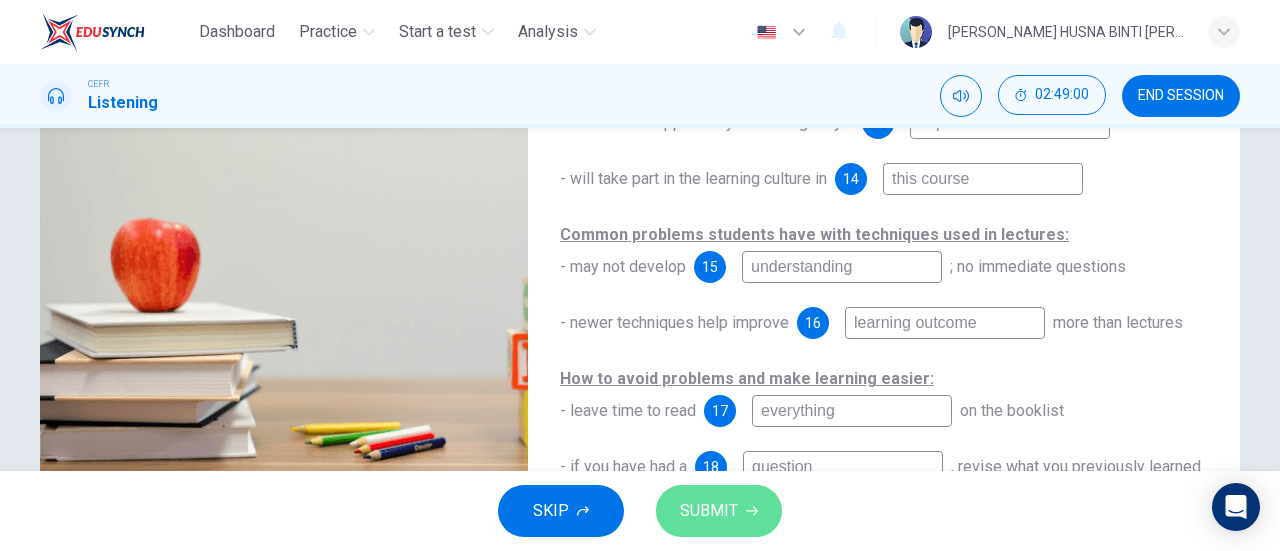 click on "SUBMIT" at bounding box center (719, 511) 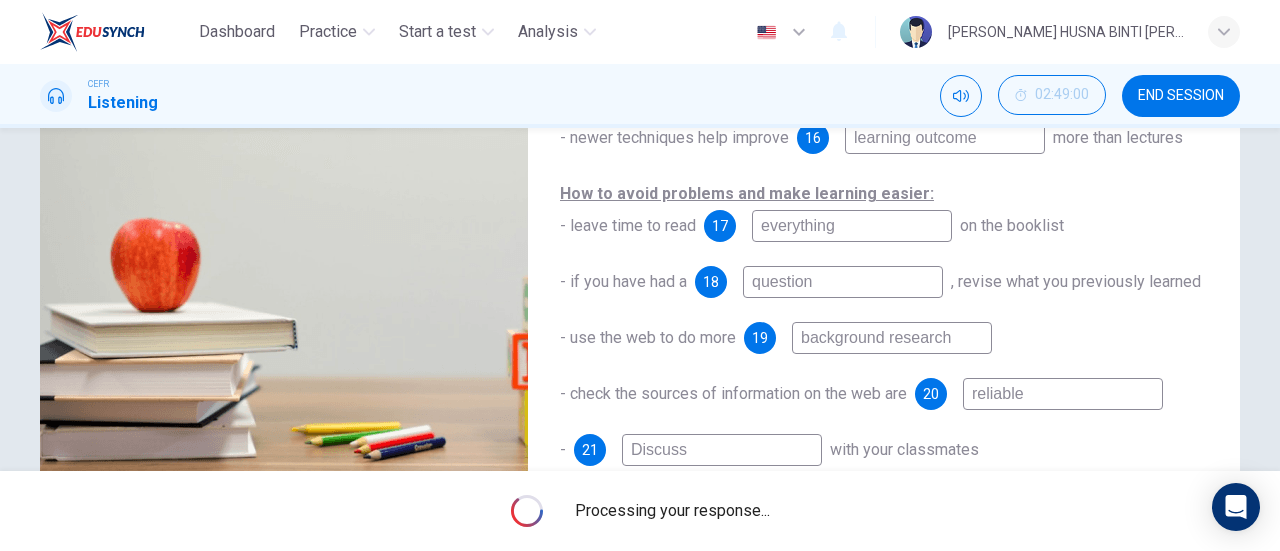 scroll, scrollTop: 0, scrollLeft: 0, axis: both 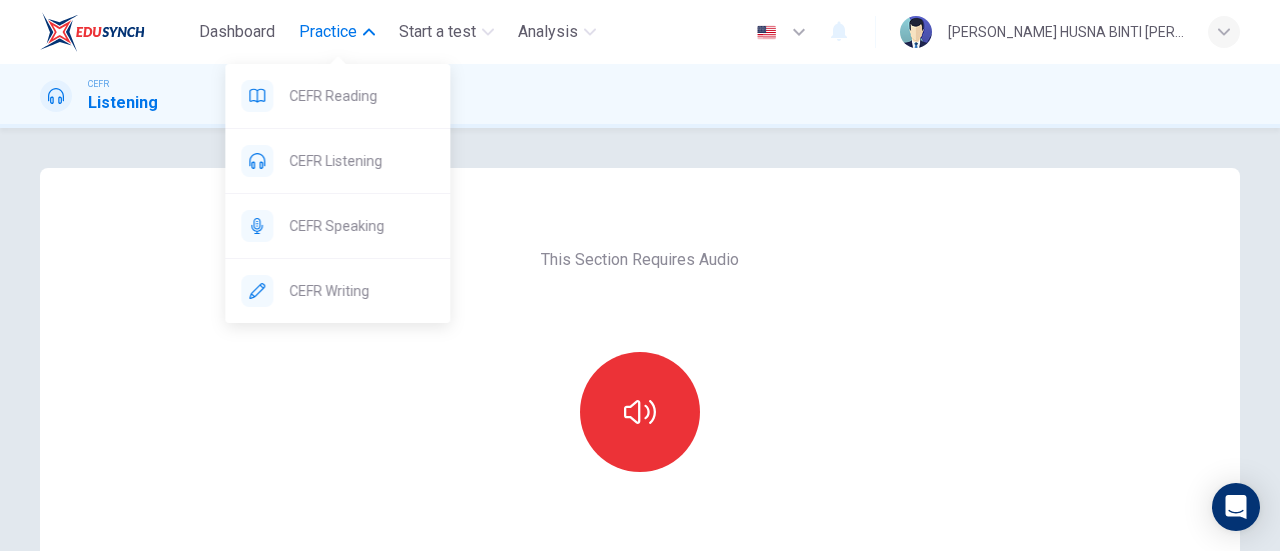click on "Practice" at bounding box center [328, 32] 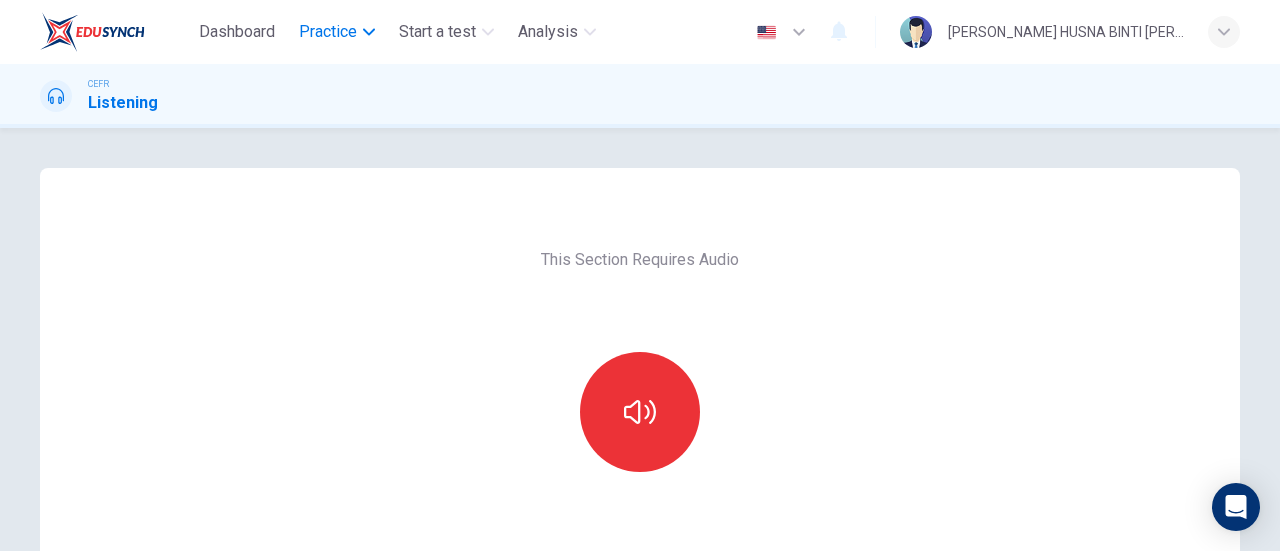 click on "Practice" at bounding box center (328, 32) 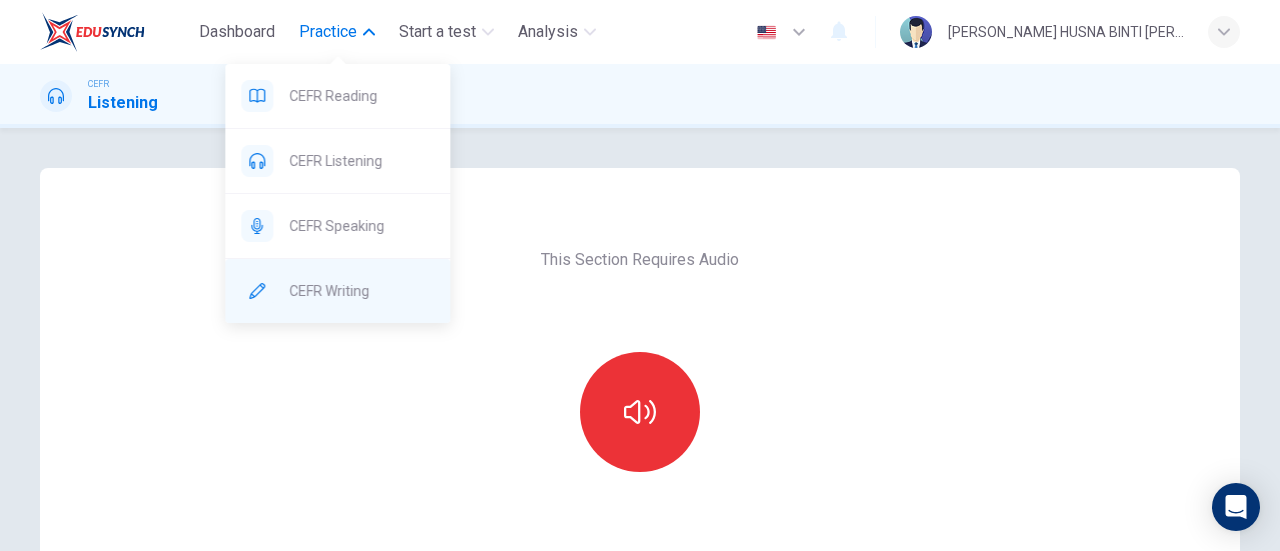 click on "CEFR Writing" at bounding box center [337, 291] 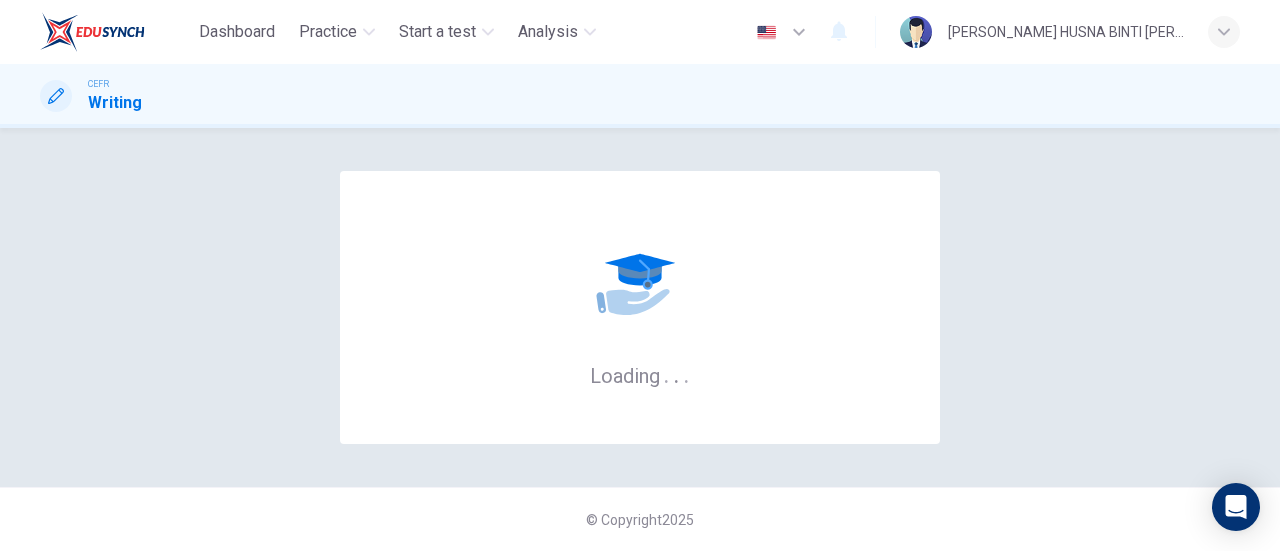 scroll, scrollTop: 0, scrollLeft: 0, axis: both 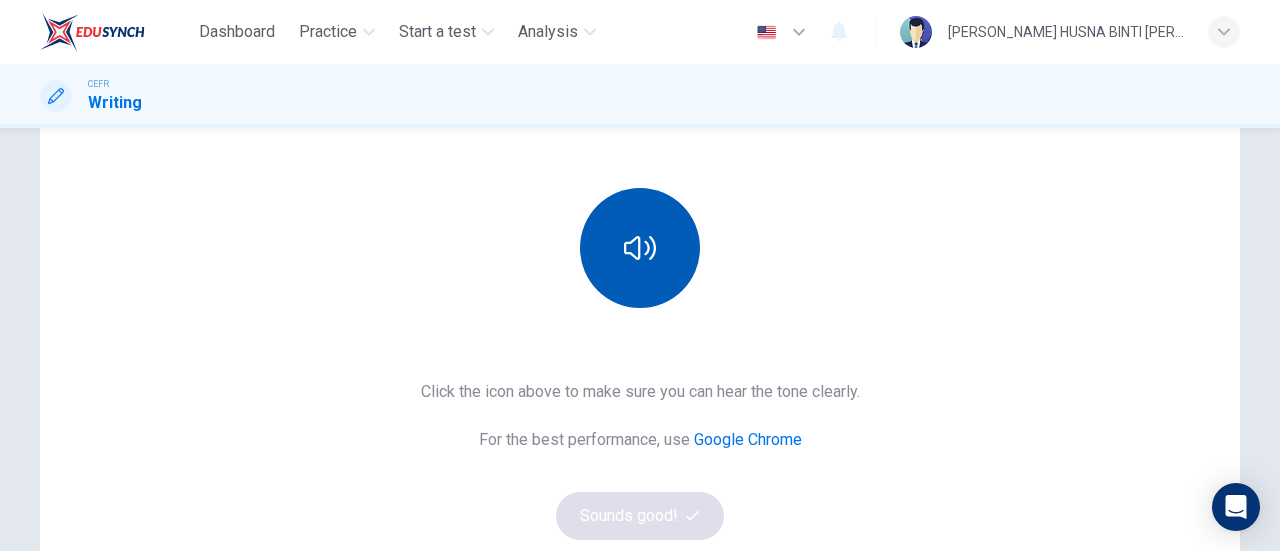 click 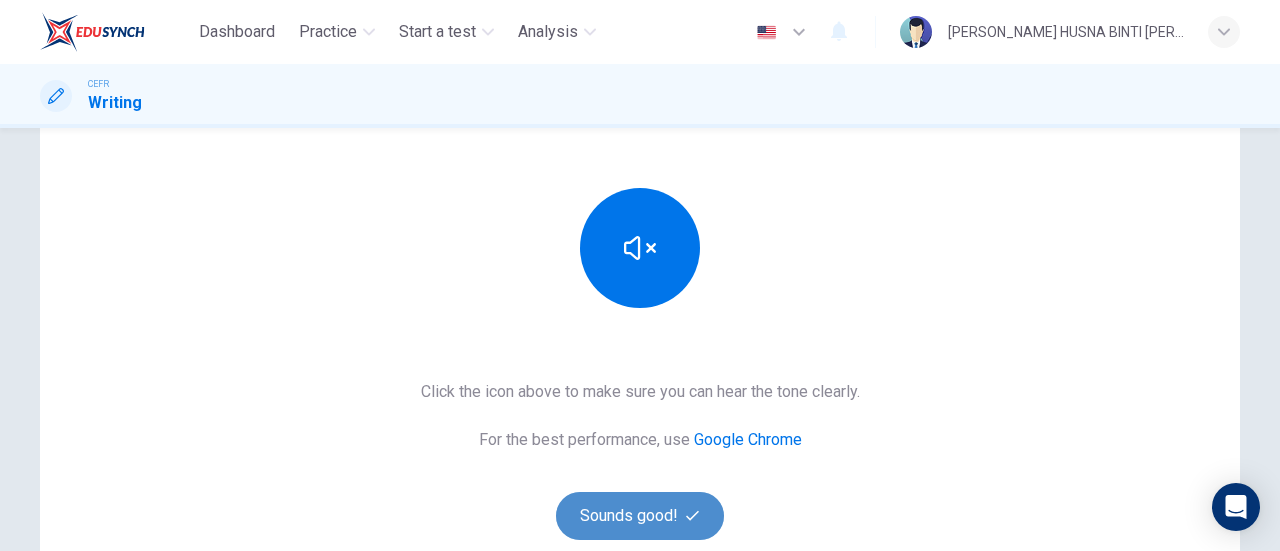 click on "Sounds good!" at bounding box center (640, 516) 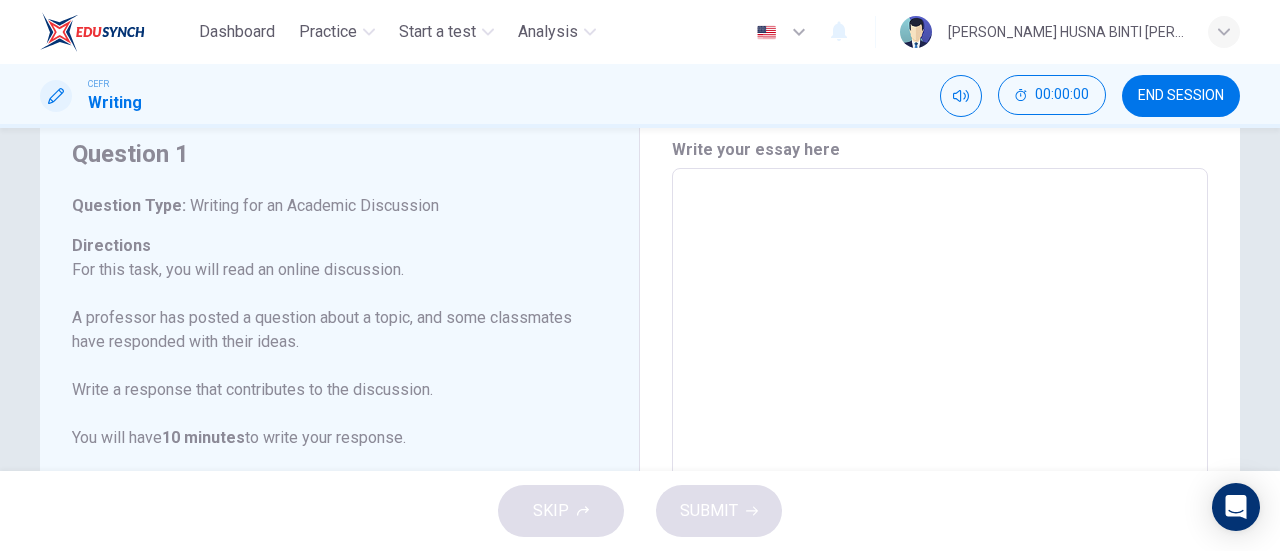 scroll, scrollTop: 0, scrollLeft: 0, axis: both 